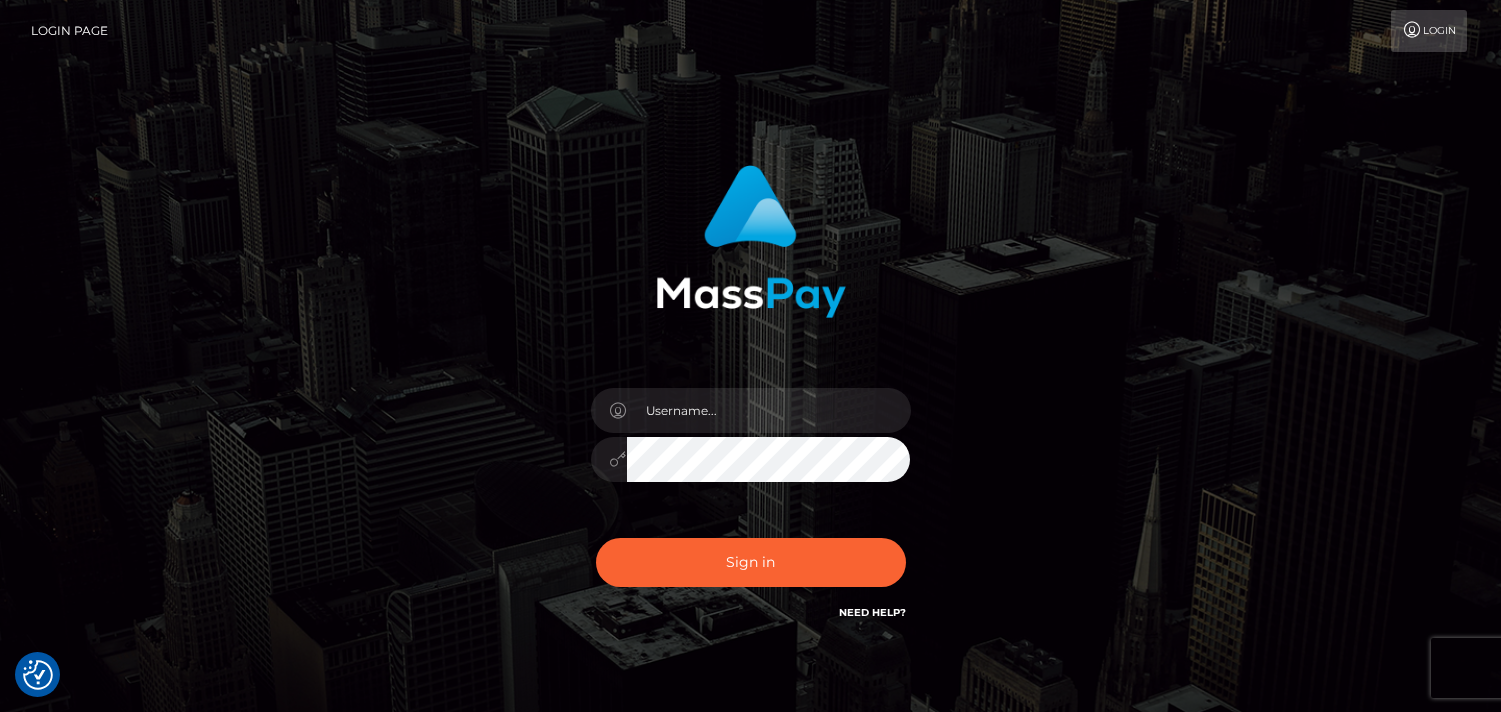 scroll, scrollTop: 0, scrollLeft: 0, axis: both 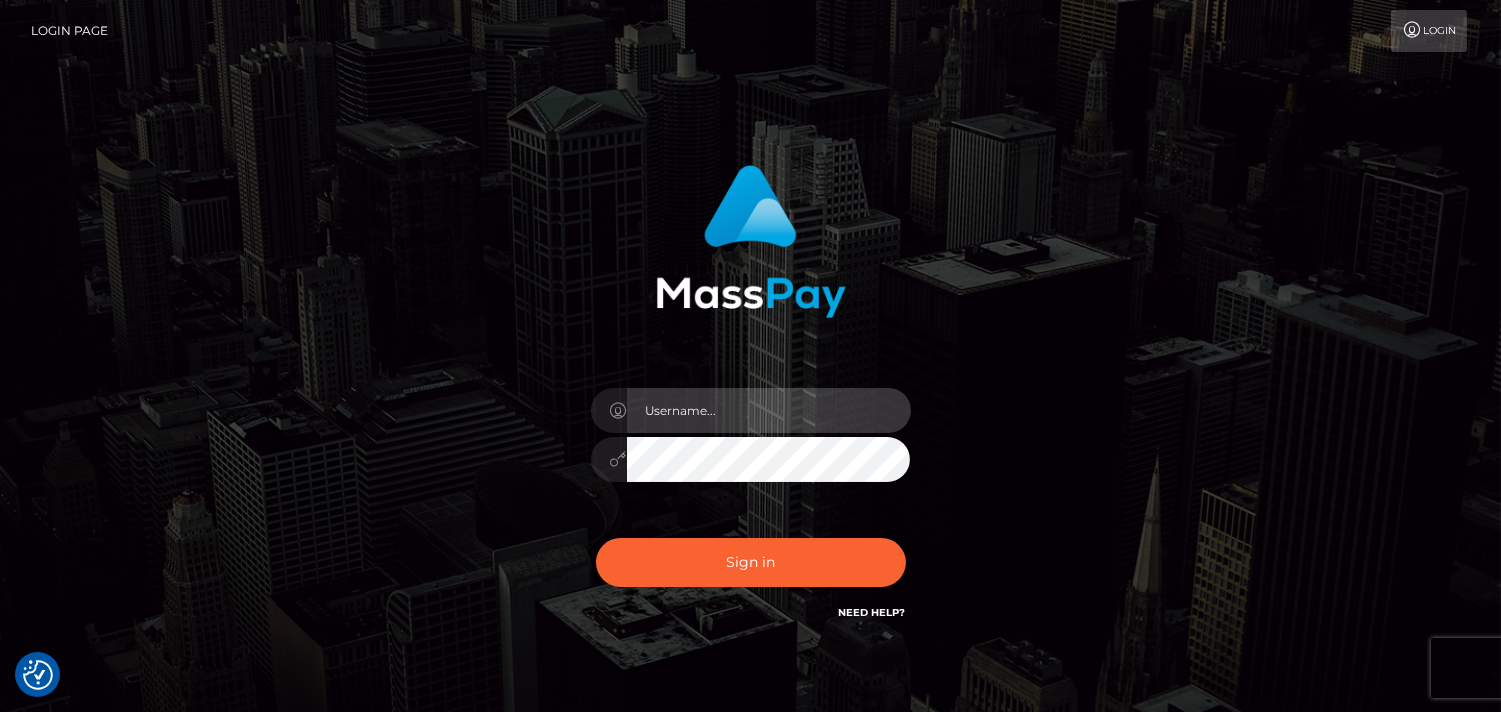type on "[DOMAIN_NAME]" 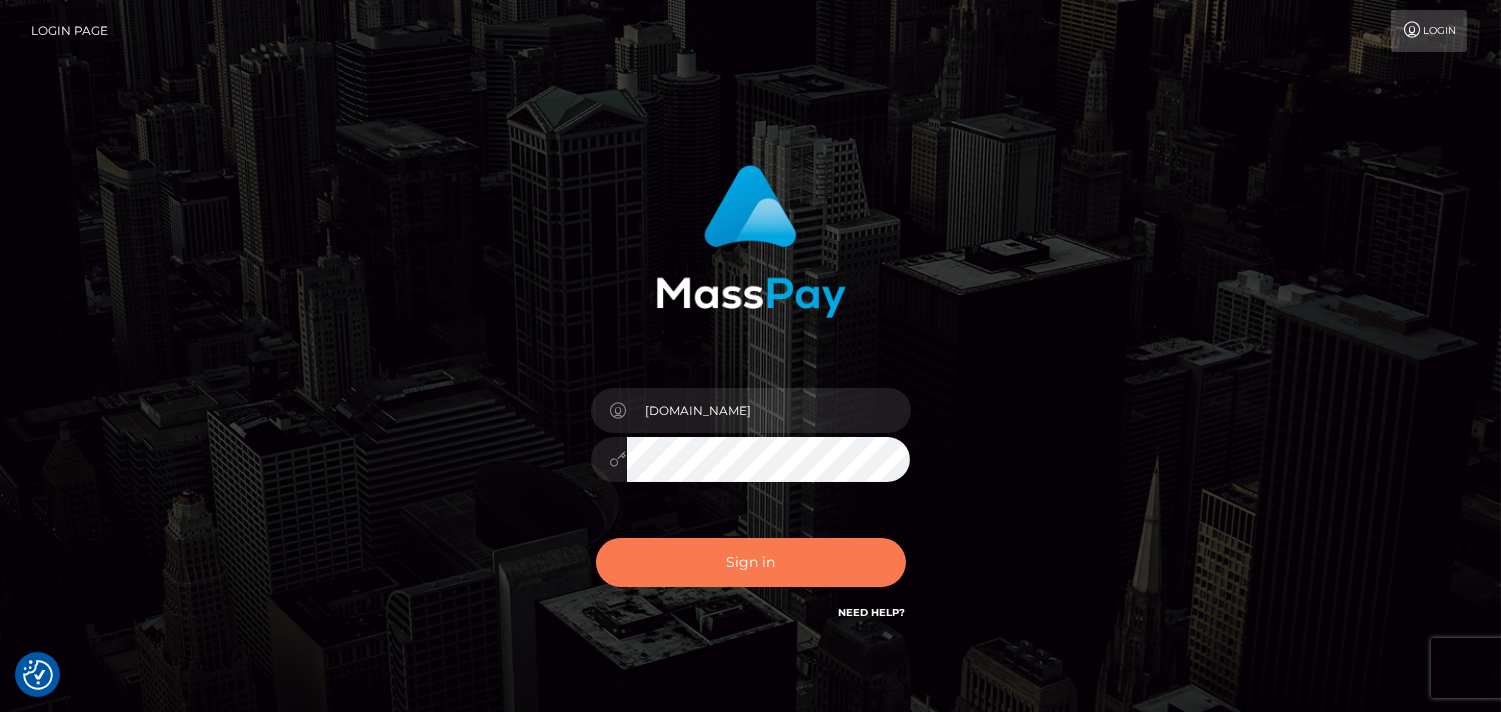 click on "Sign in" at bounding box center [751, 562] 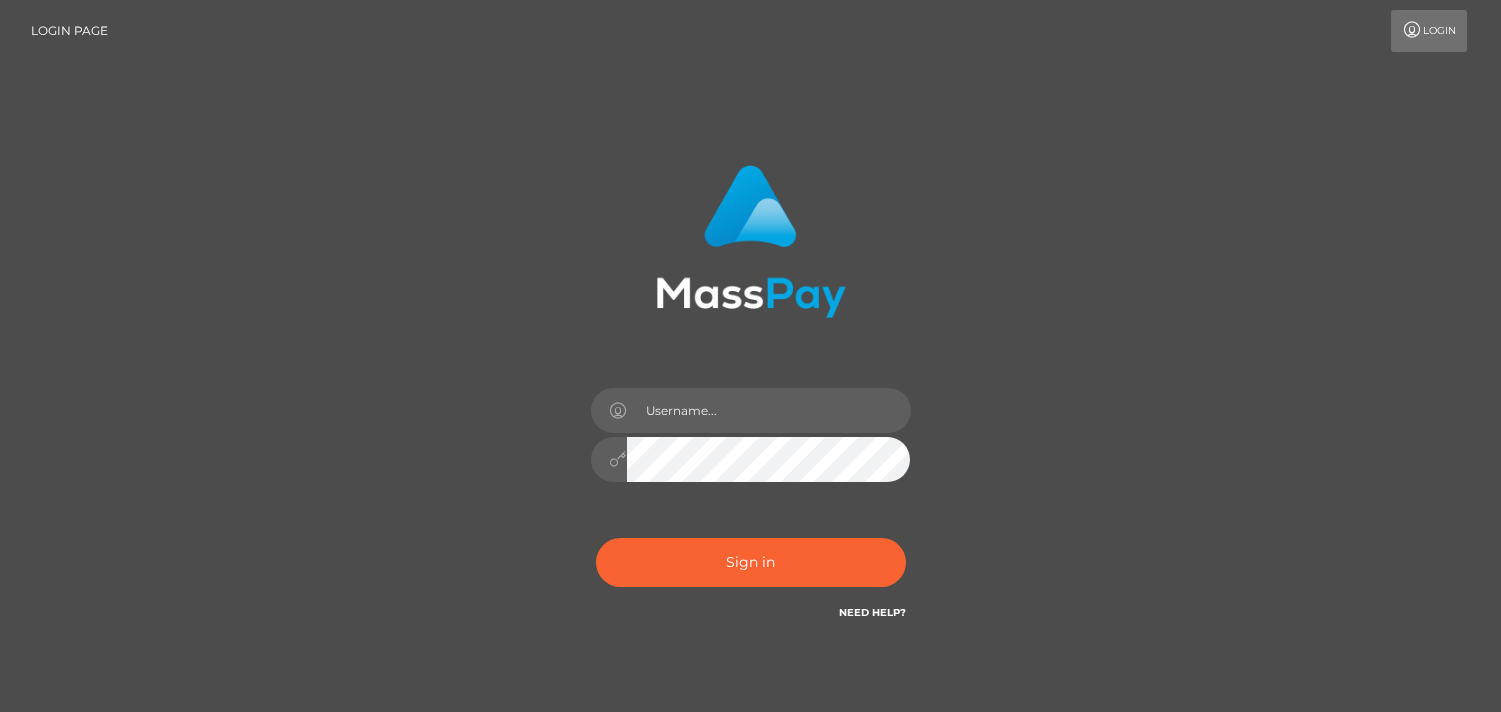 scroll, scrollTop: 0, scrollLeft: 0, axis: both 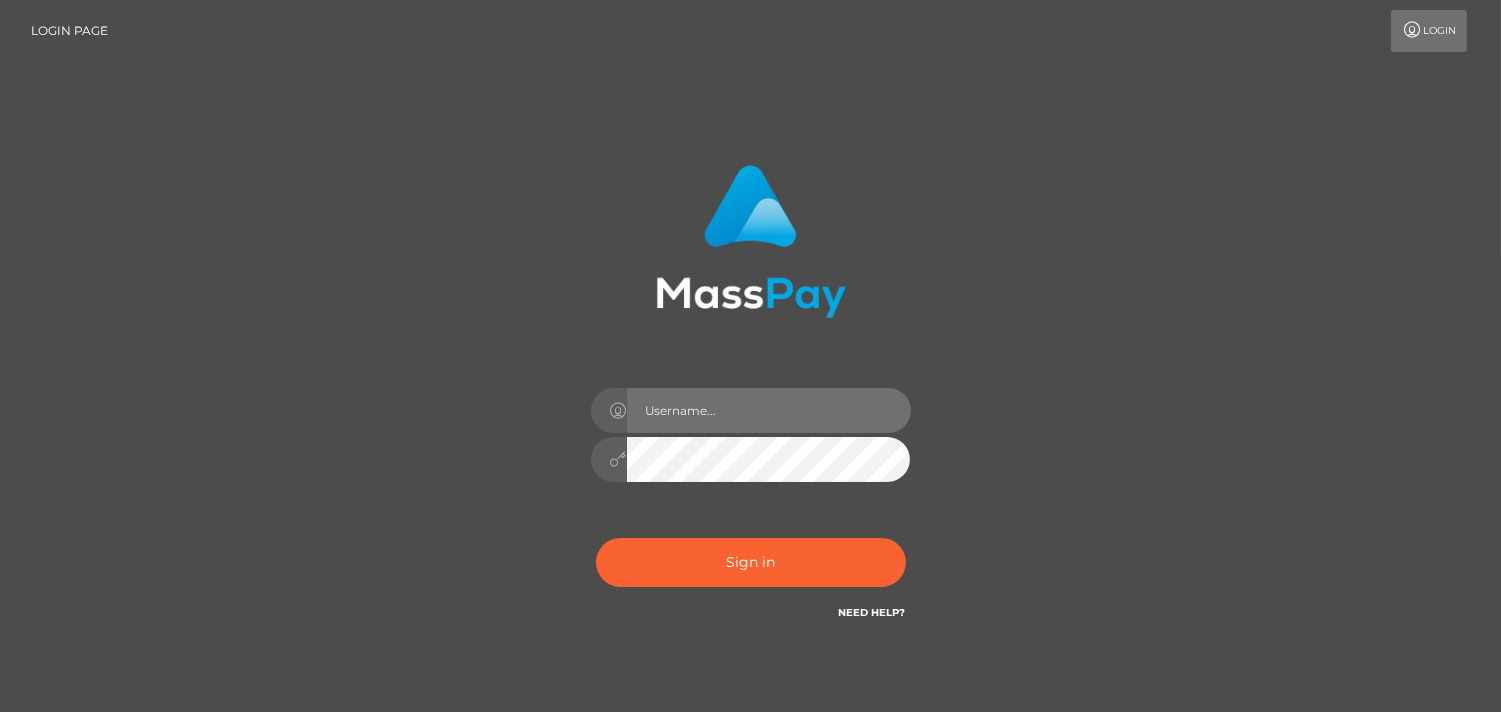 click at bounding box center [769, 410] 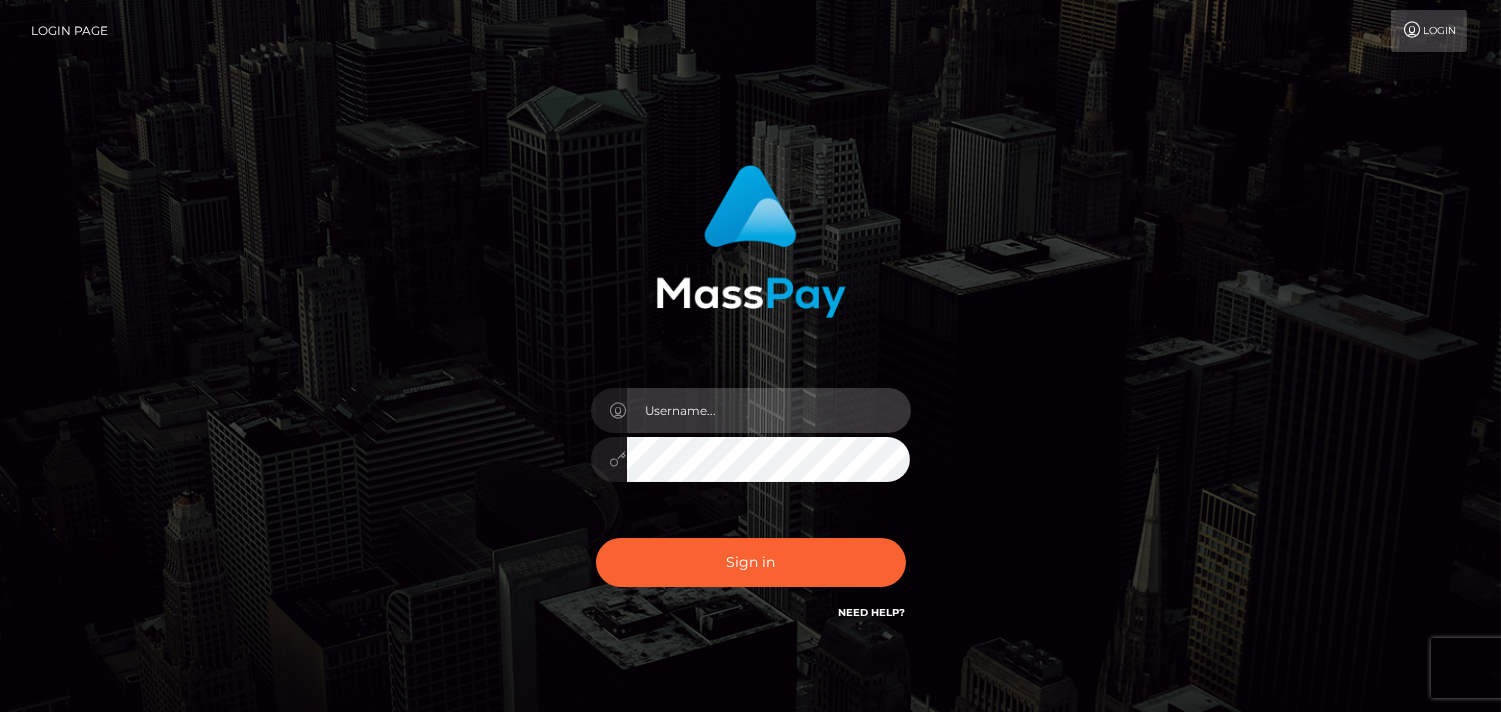 type on "[DOMAIN_NAME]" 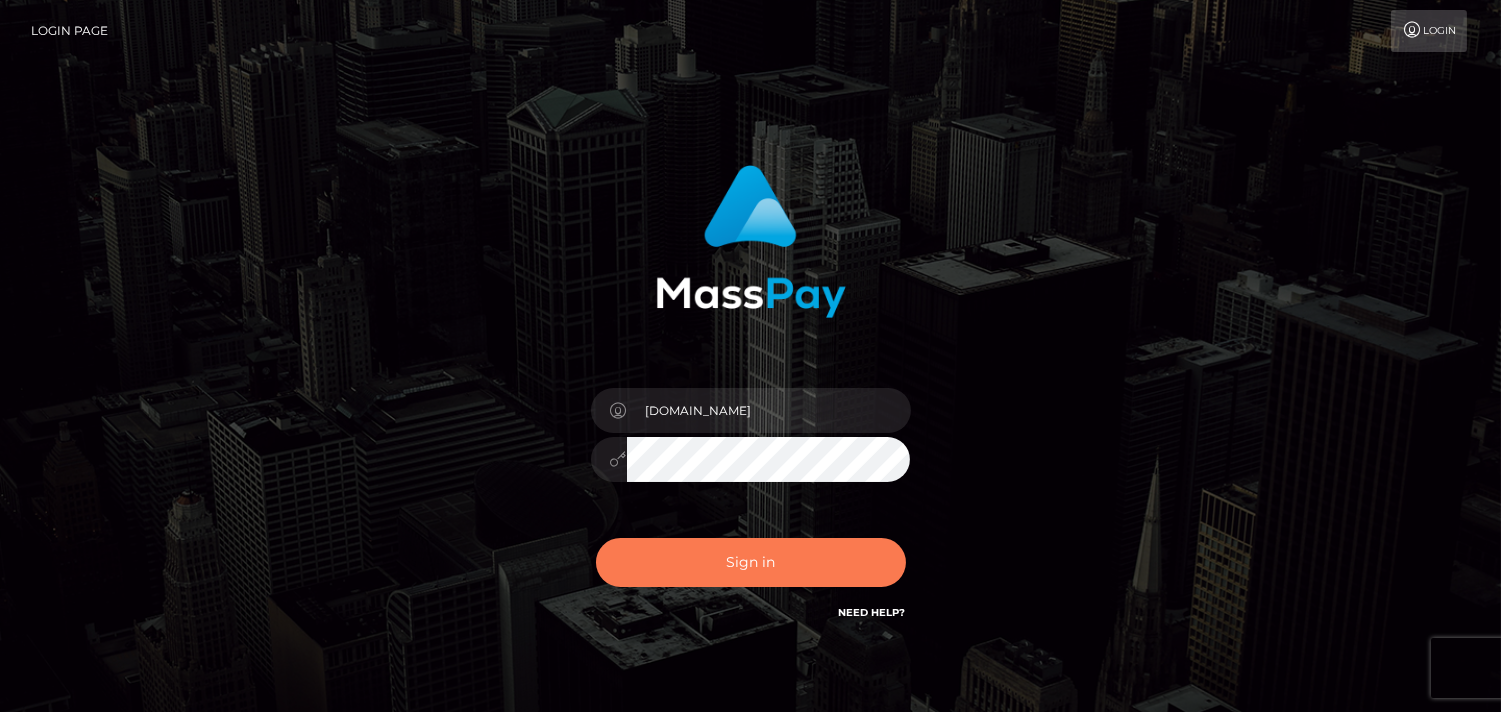 click on "Sign in" at bounding box center [751, 562] 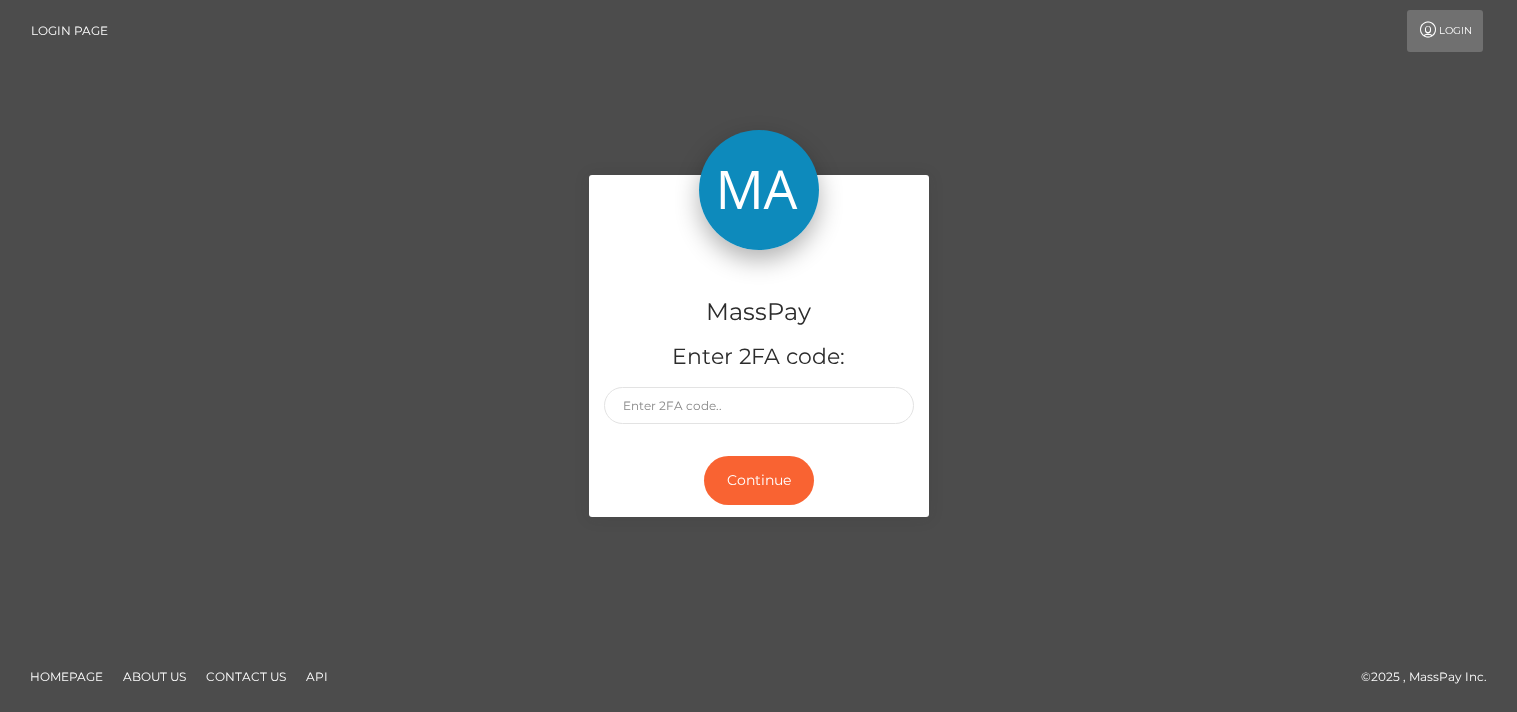 scroll, scrollTop: 0, scrollLeft: 0, axis: both 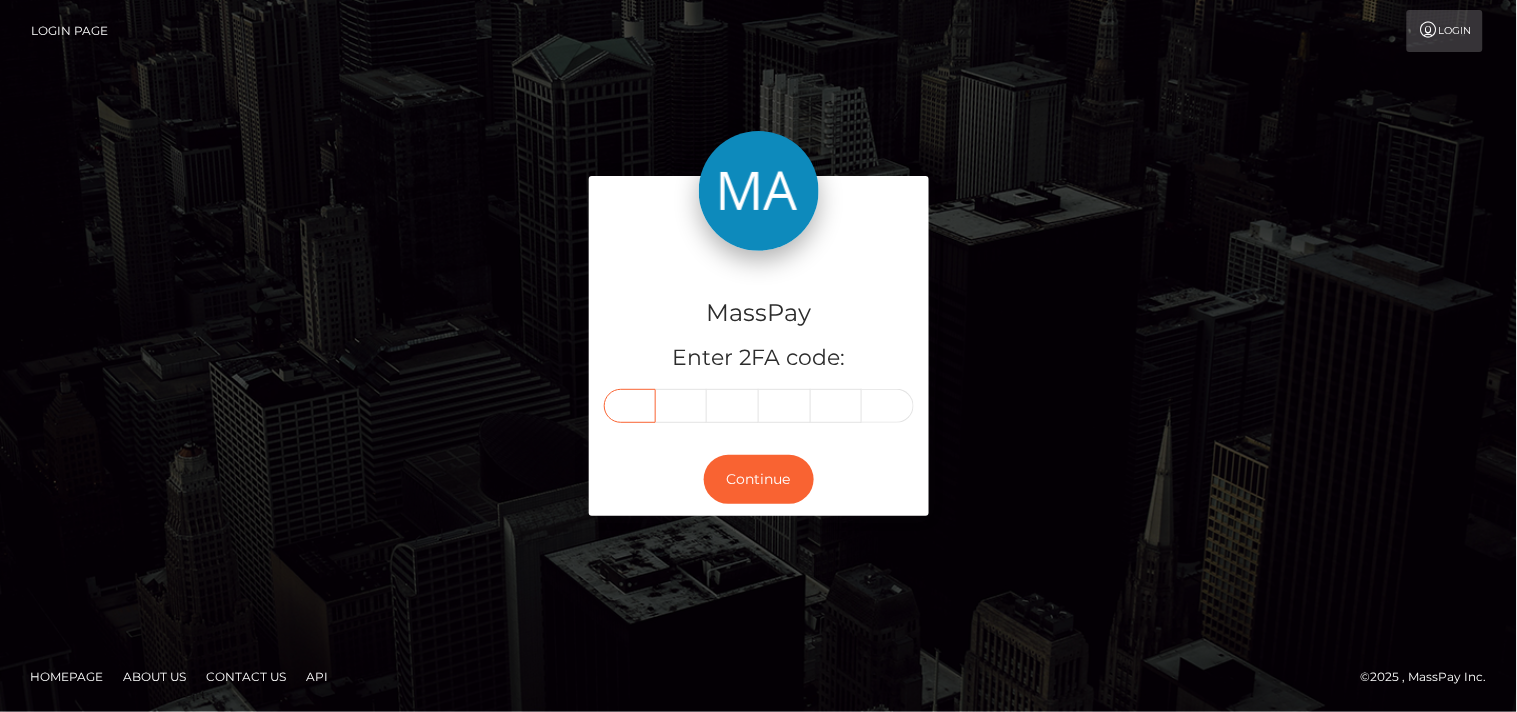 click at bounding box center [630, 406] 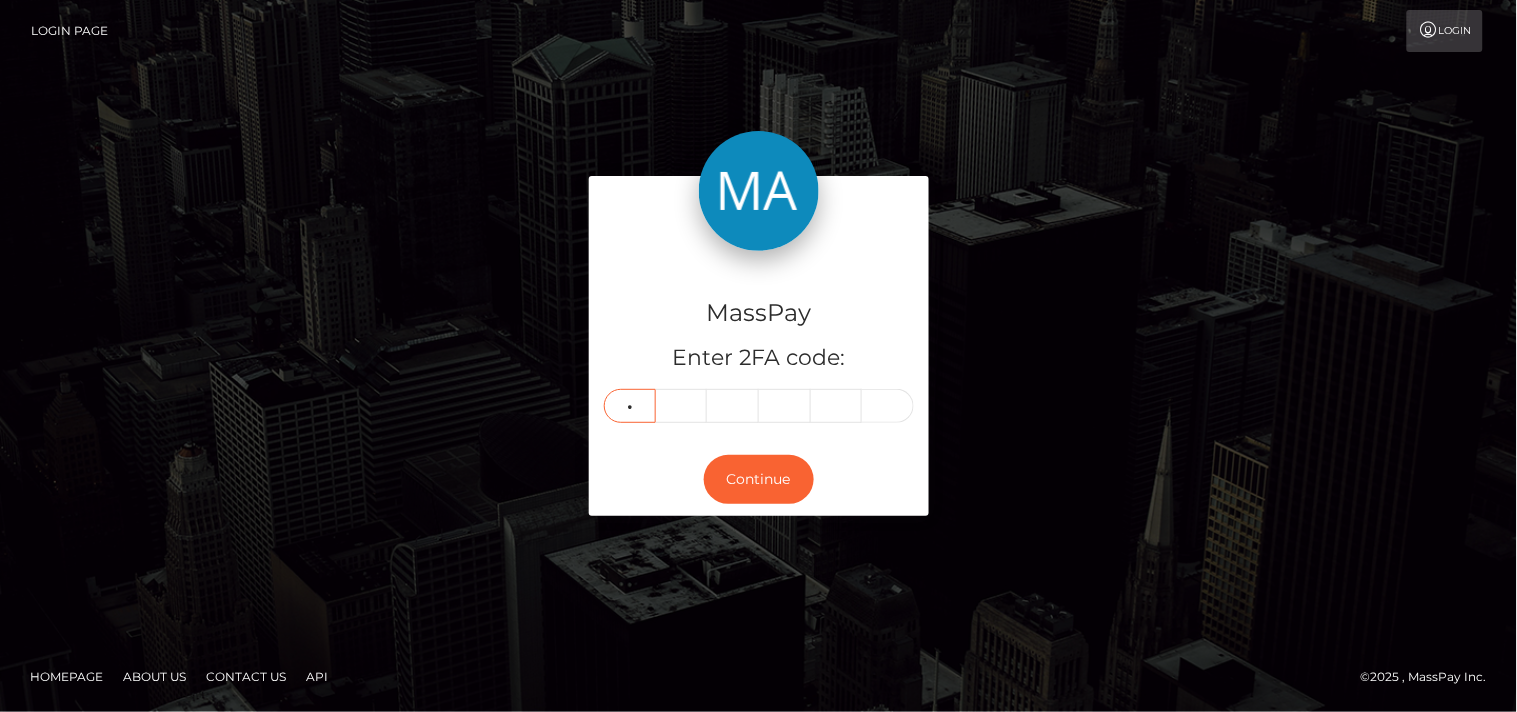 type on "6" 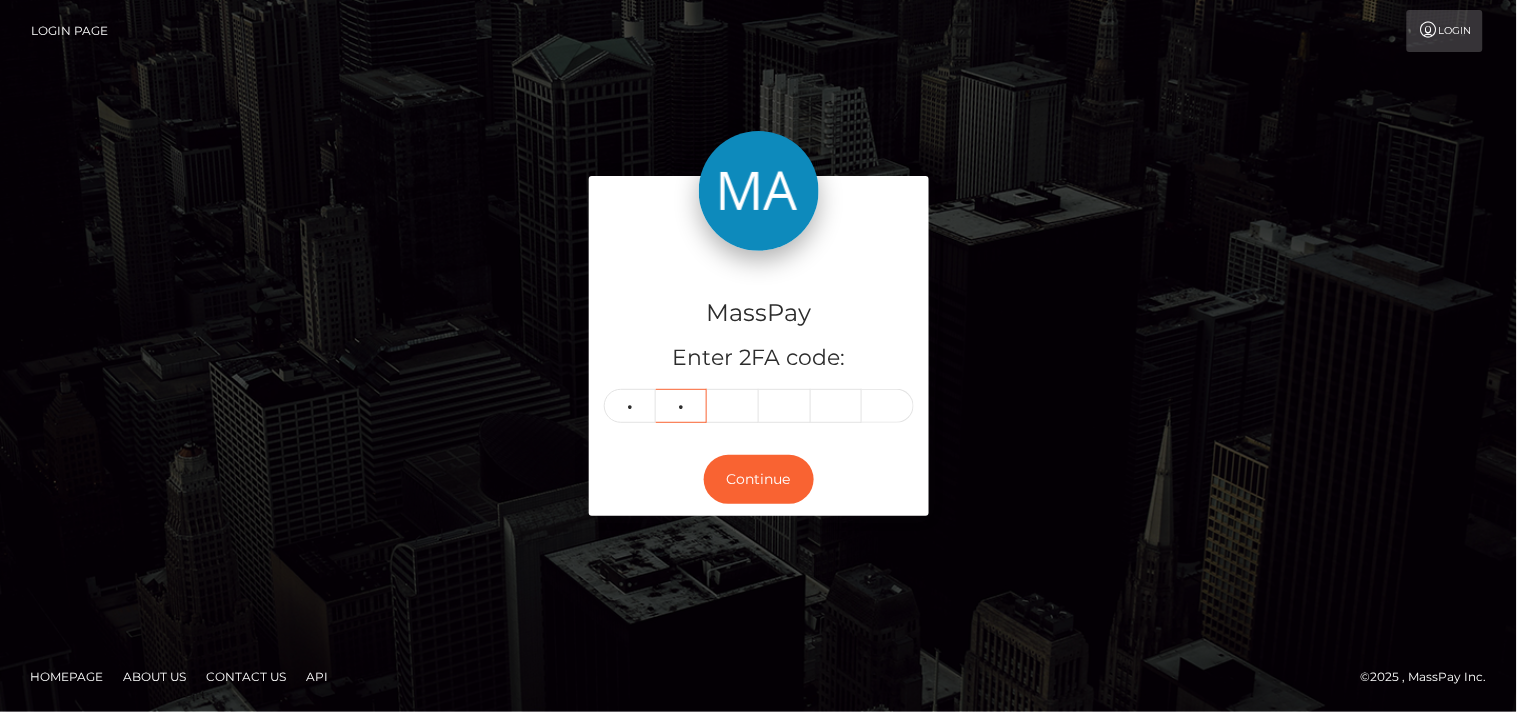 type on "4" 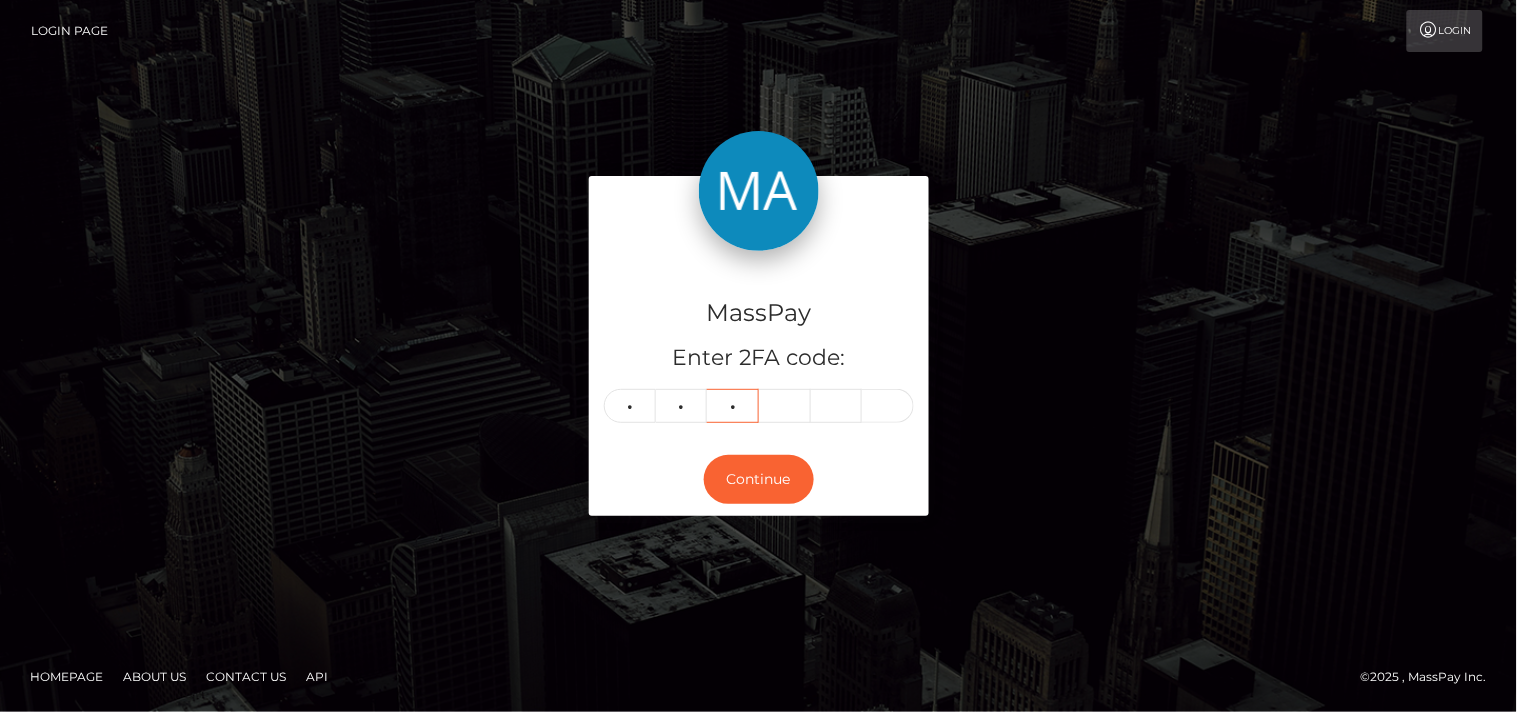 type on "8" 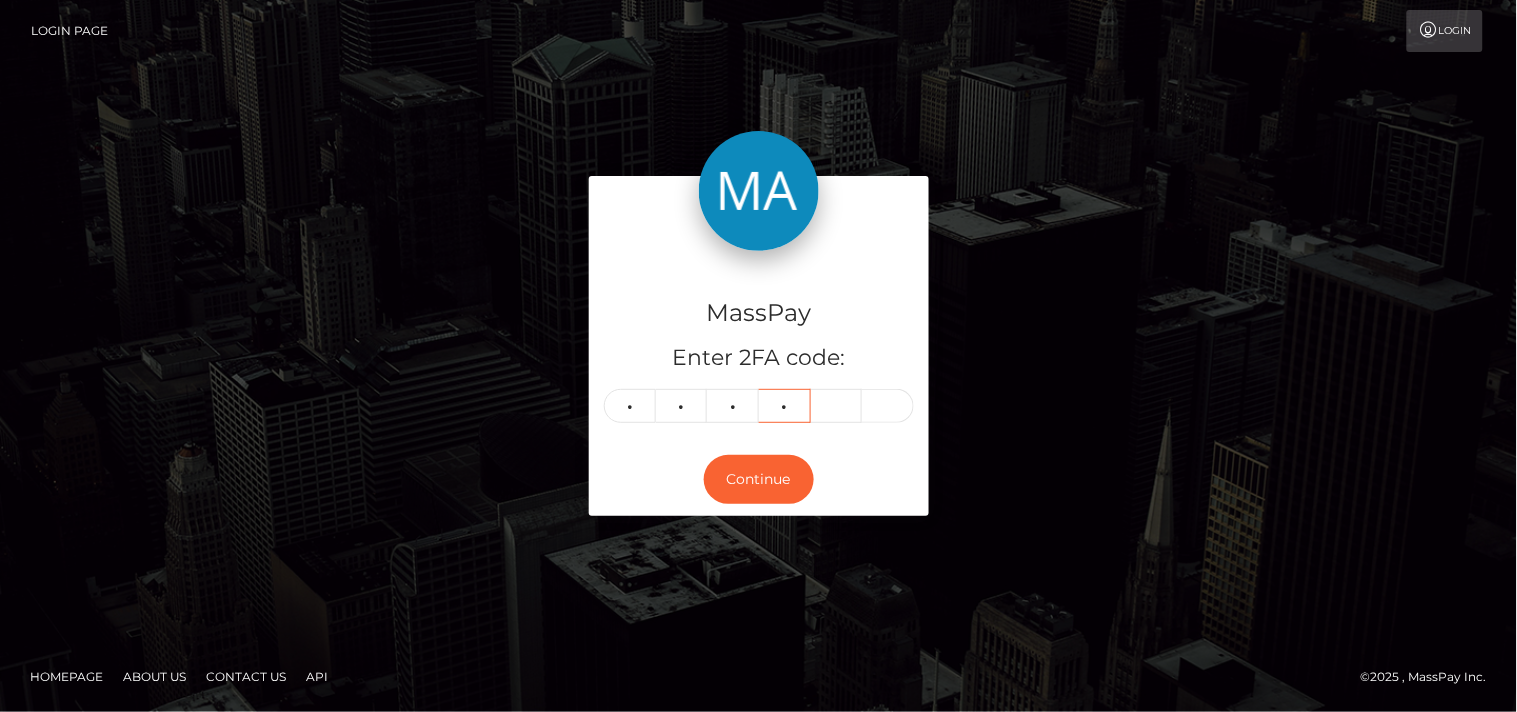 type on "7" 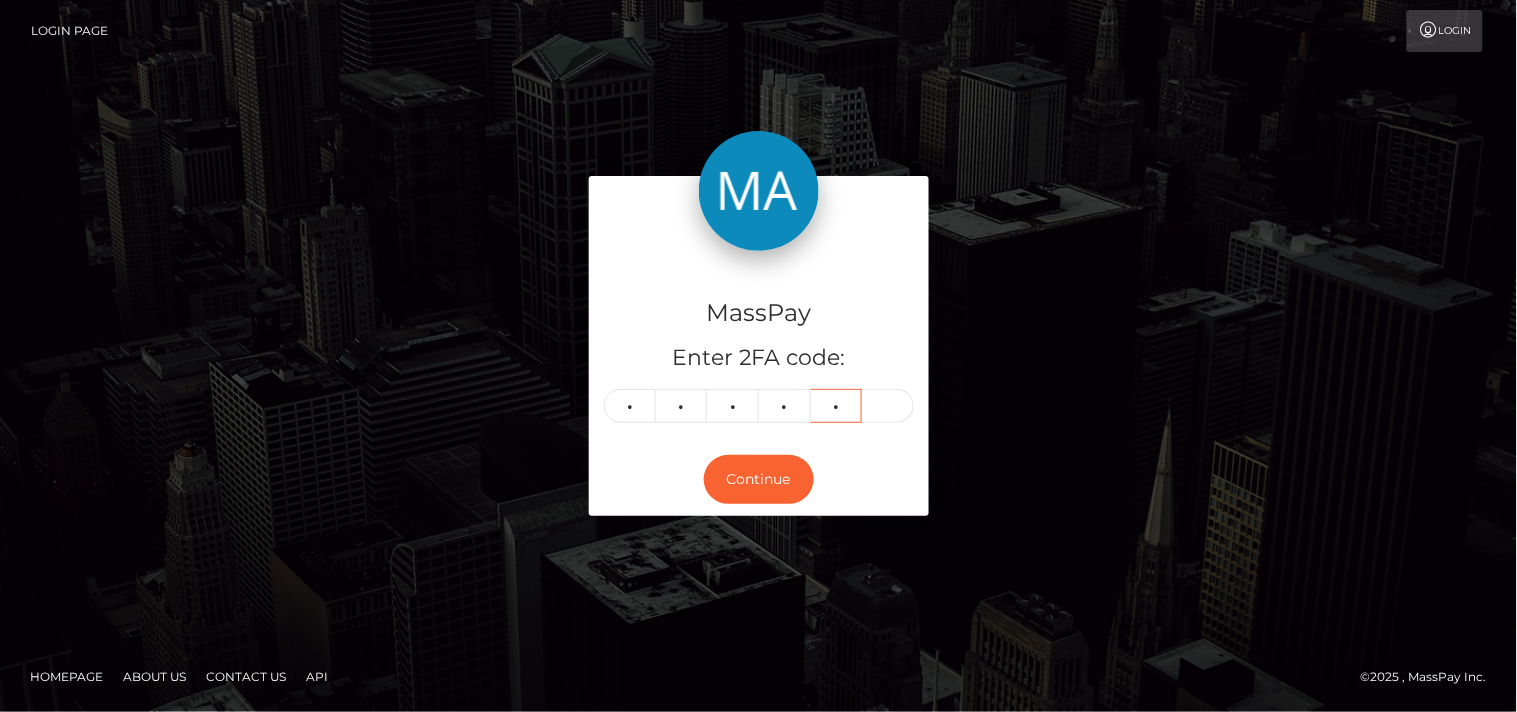 type on "2" 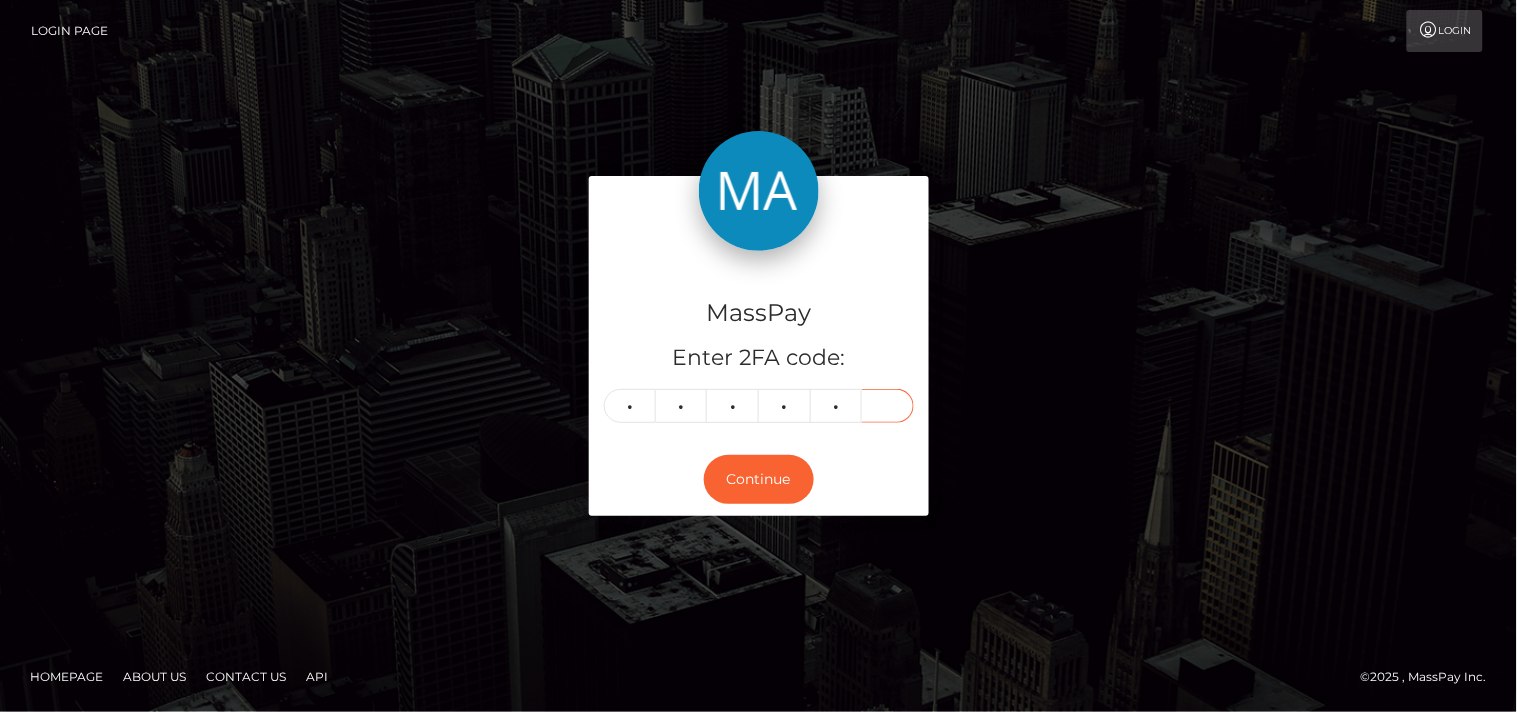 type on "6" 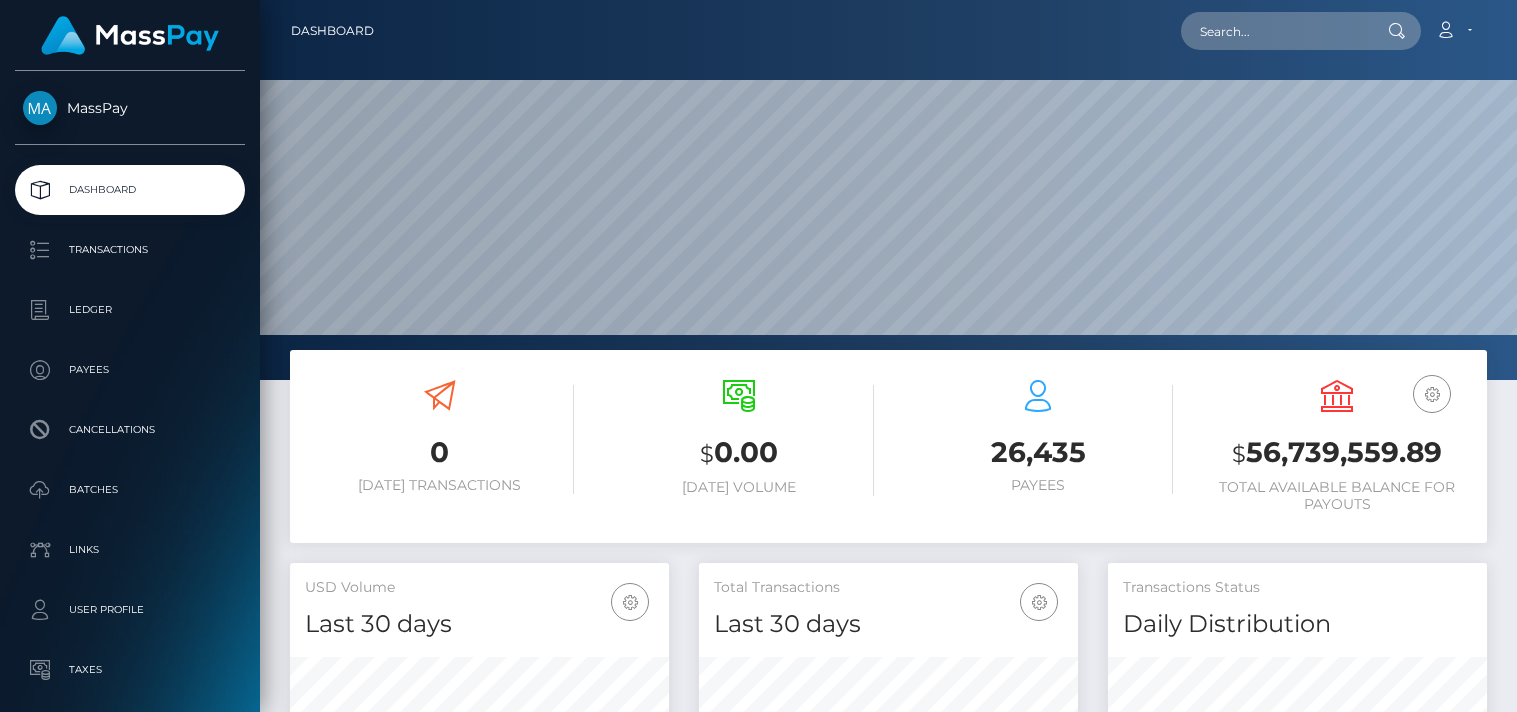 scroll, scrollTop: 0, scrollLeft: 0, axis: both 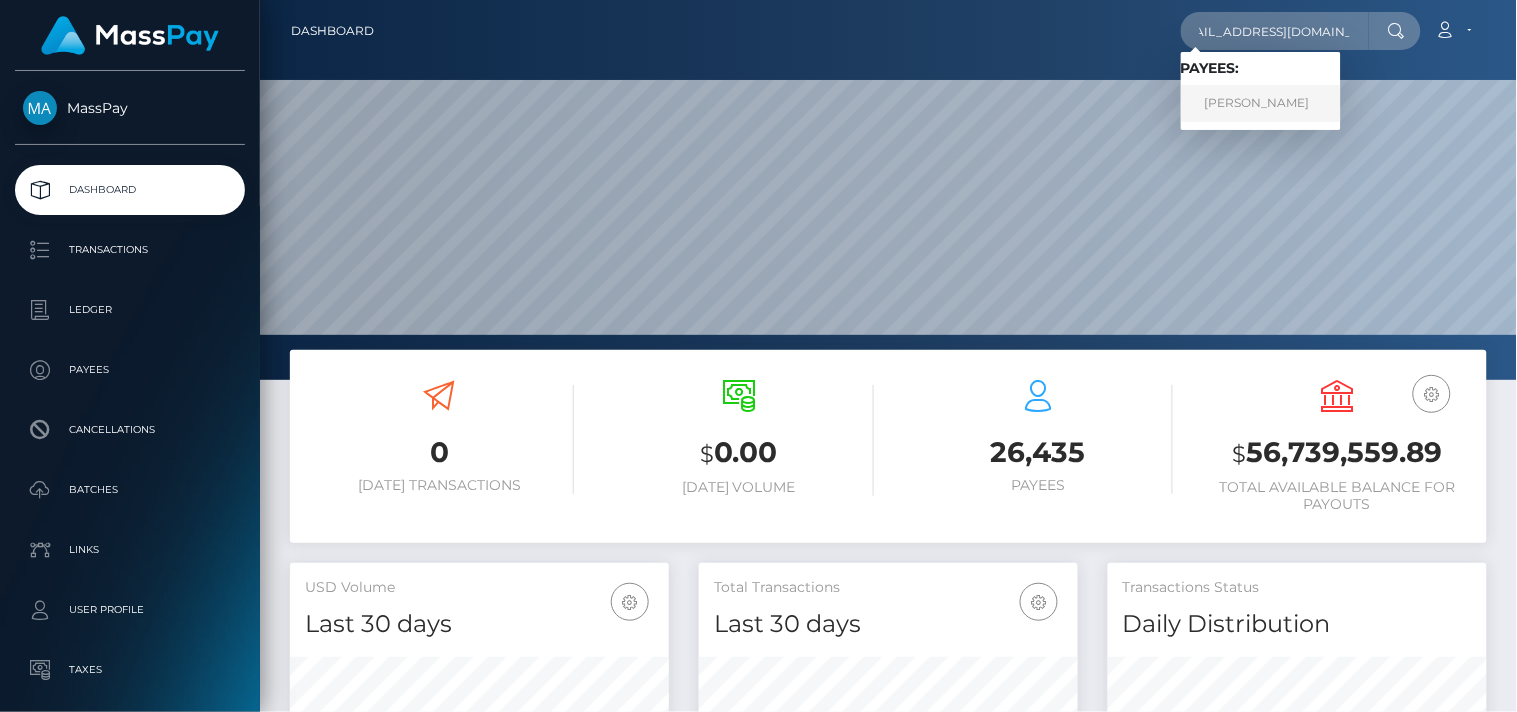 type on "tantrumverde277@gmail.com" 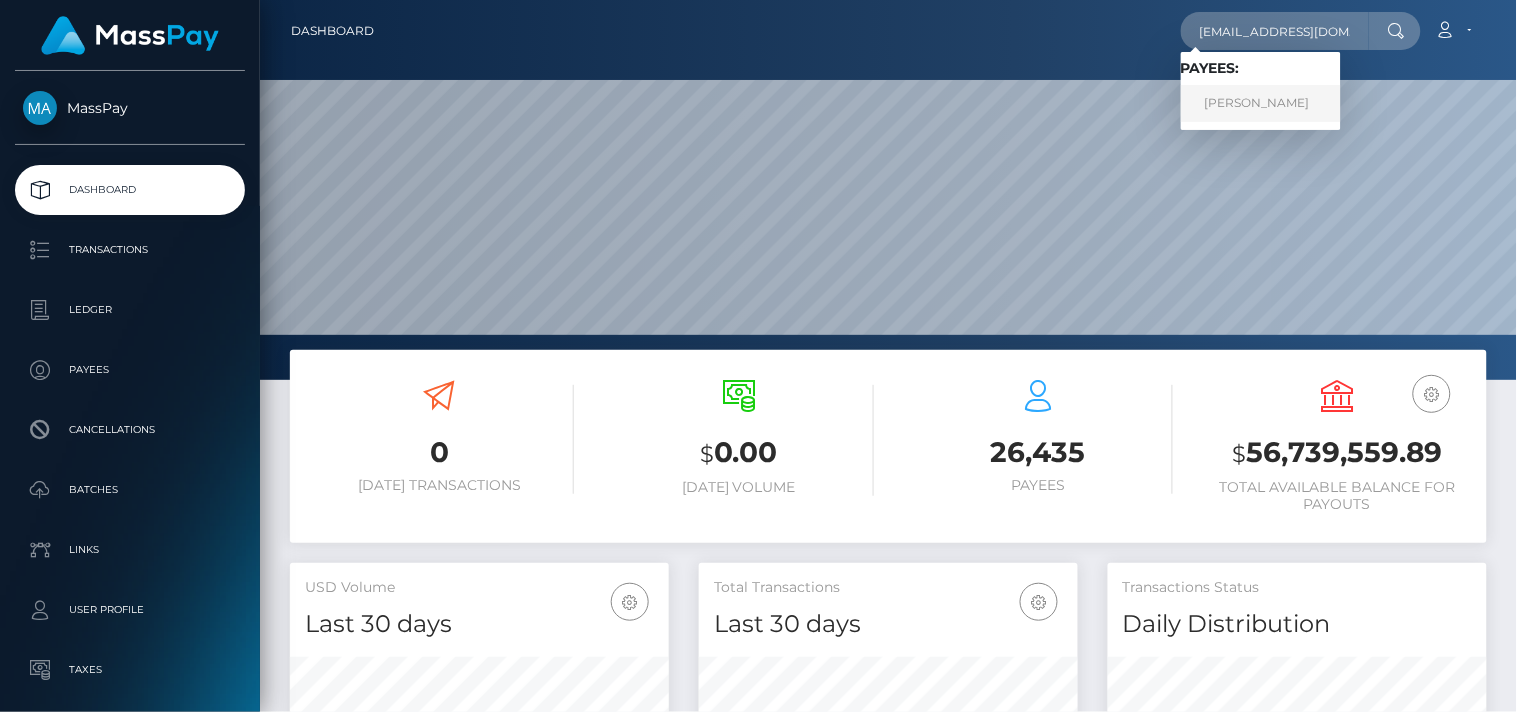 click on "Tatiana Vladimirovna Reshetova" at bounding box center (1261, 103) 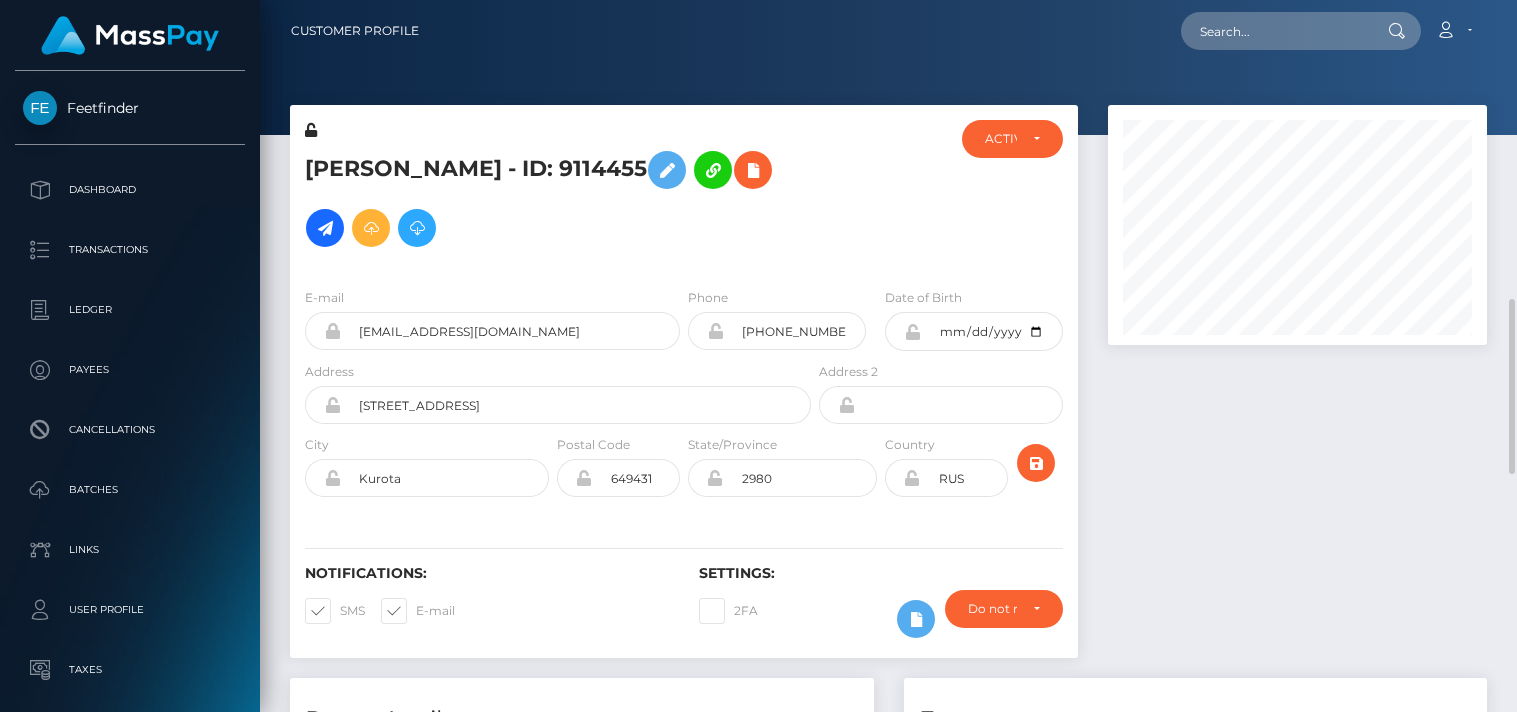 scroll, scrollTop: 0, scrollLeft: 0, axis: both 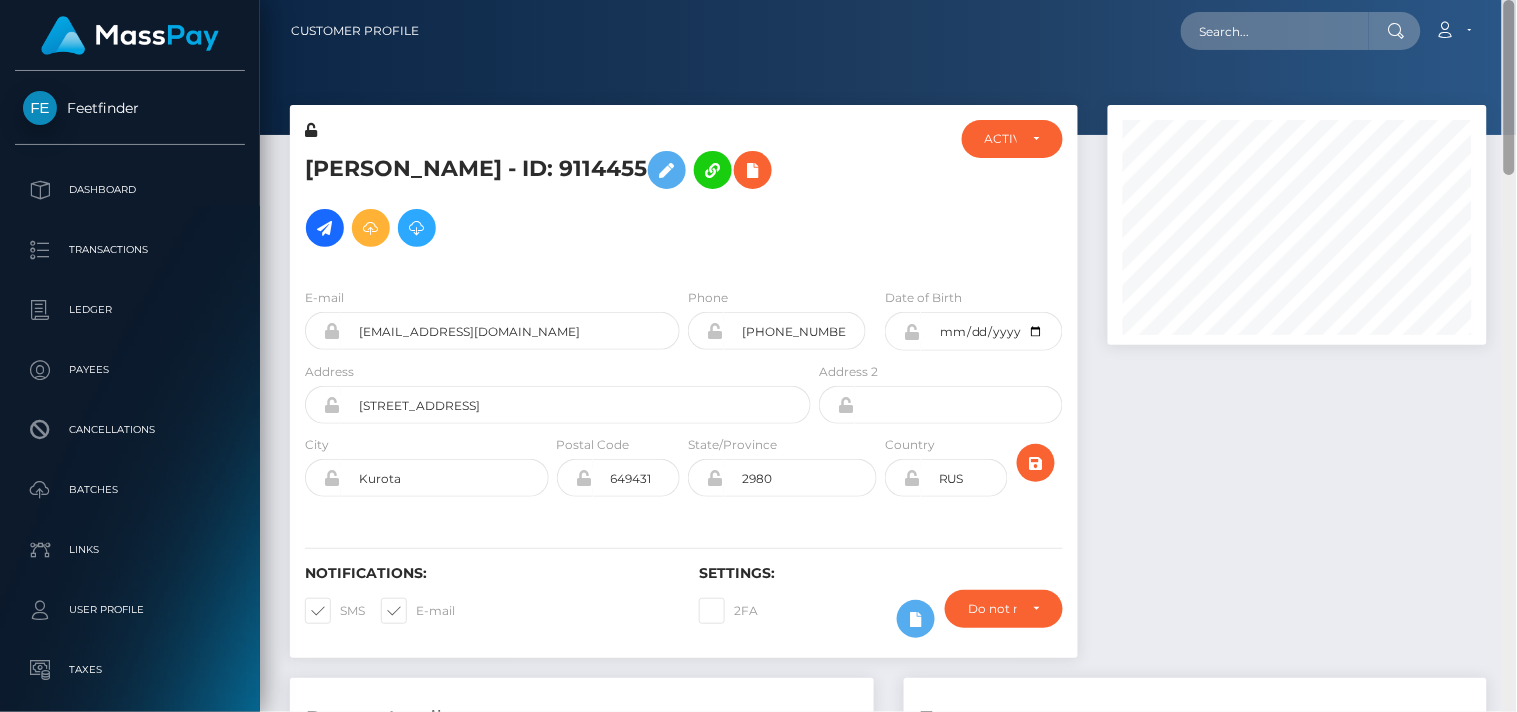drag, startPoint x: 1514, startPoint y: 394, endPoint x: 1413, endPoint y: -26, distance: 431.9734 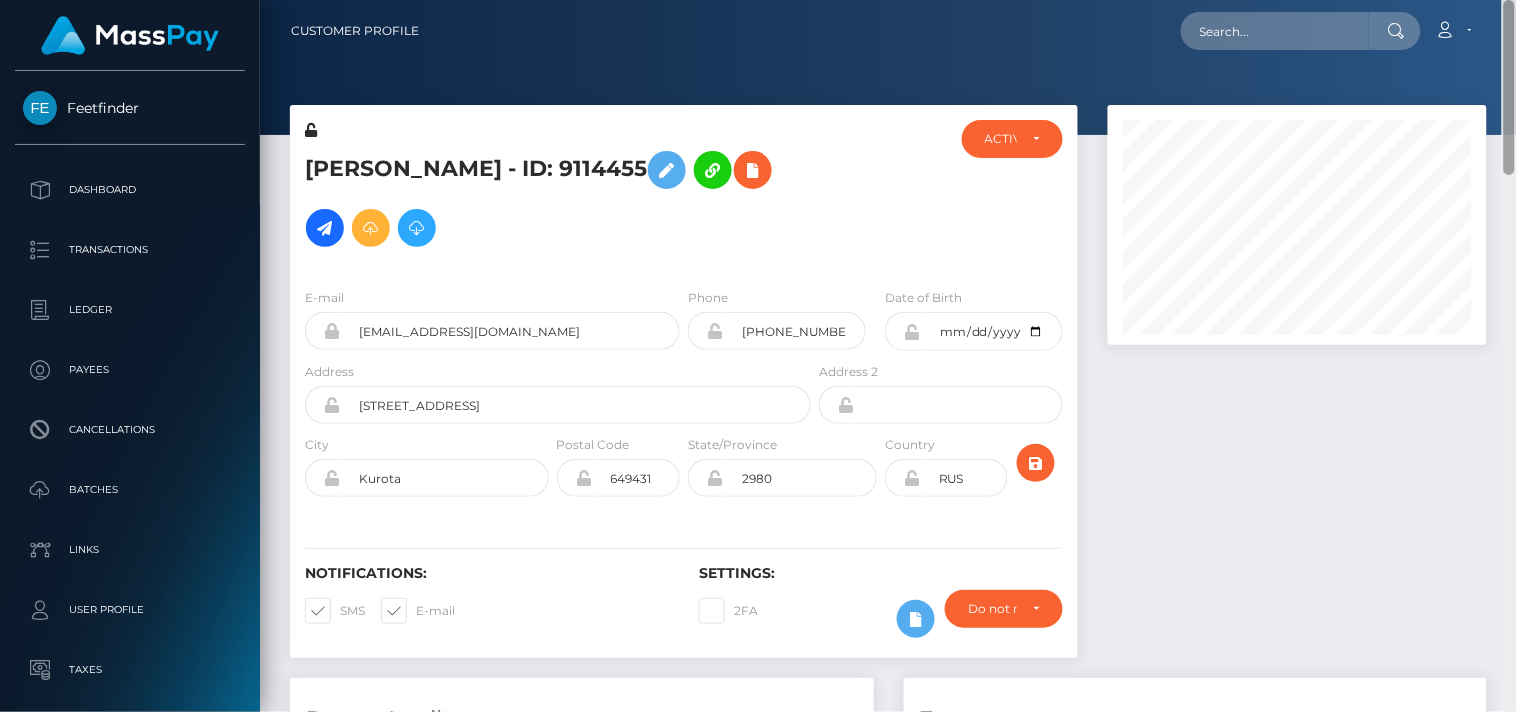 click on "Feetfinder
Dashboard
Transactions
Ledger
Payees
Cancellations" at bounding box center [758, 356] 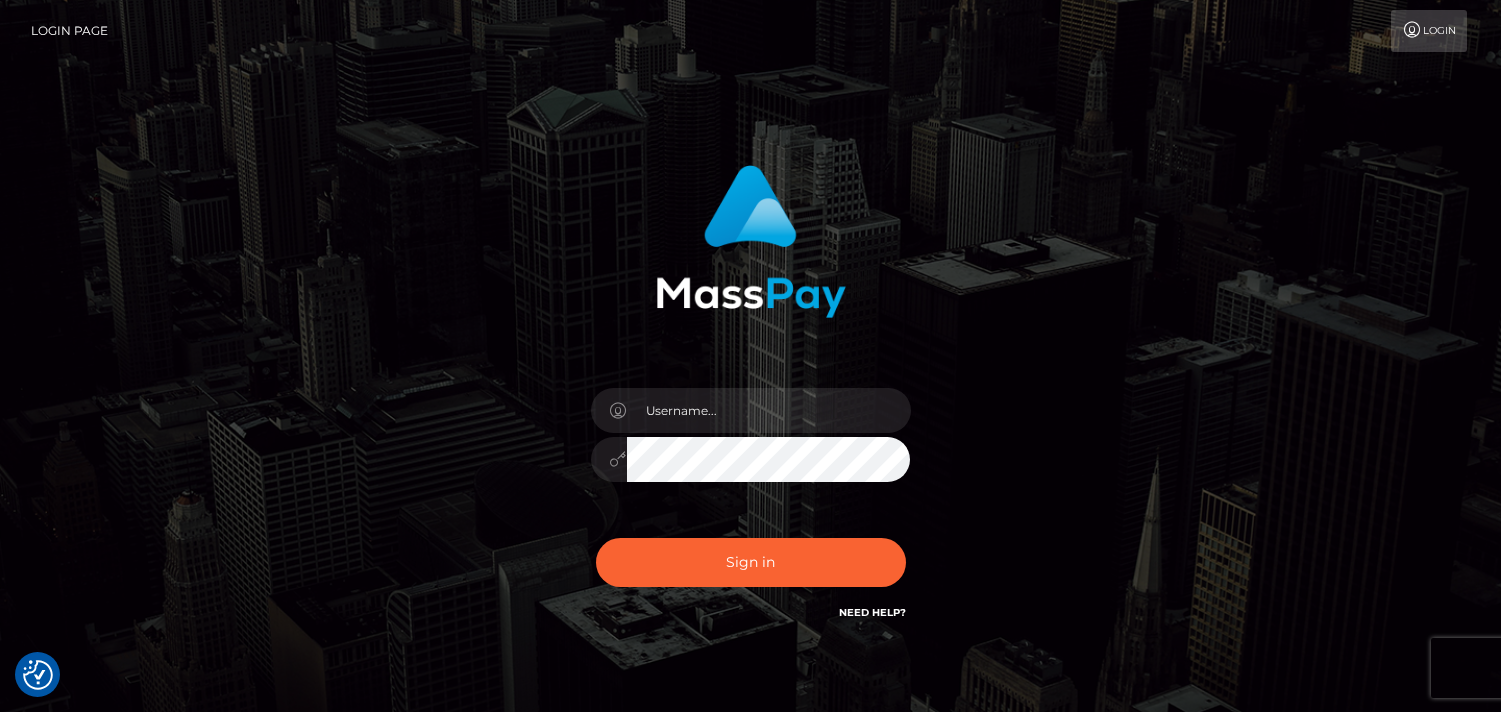 scroll, scrollTop: 0, scrollLeft: 0, axis: both 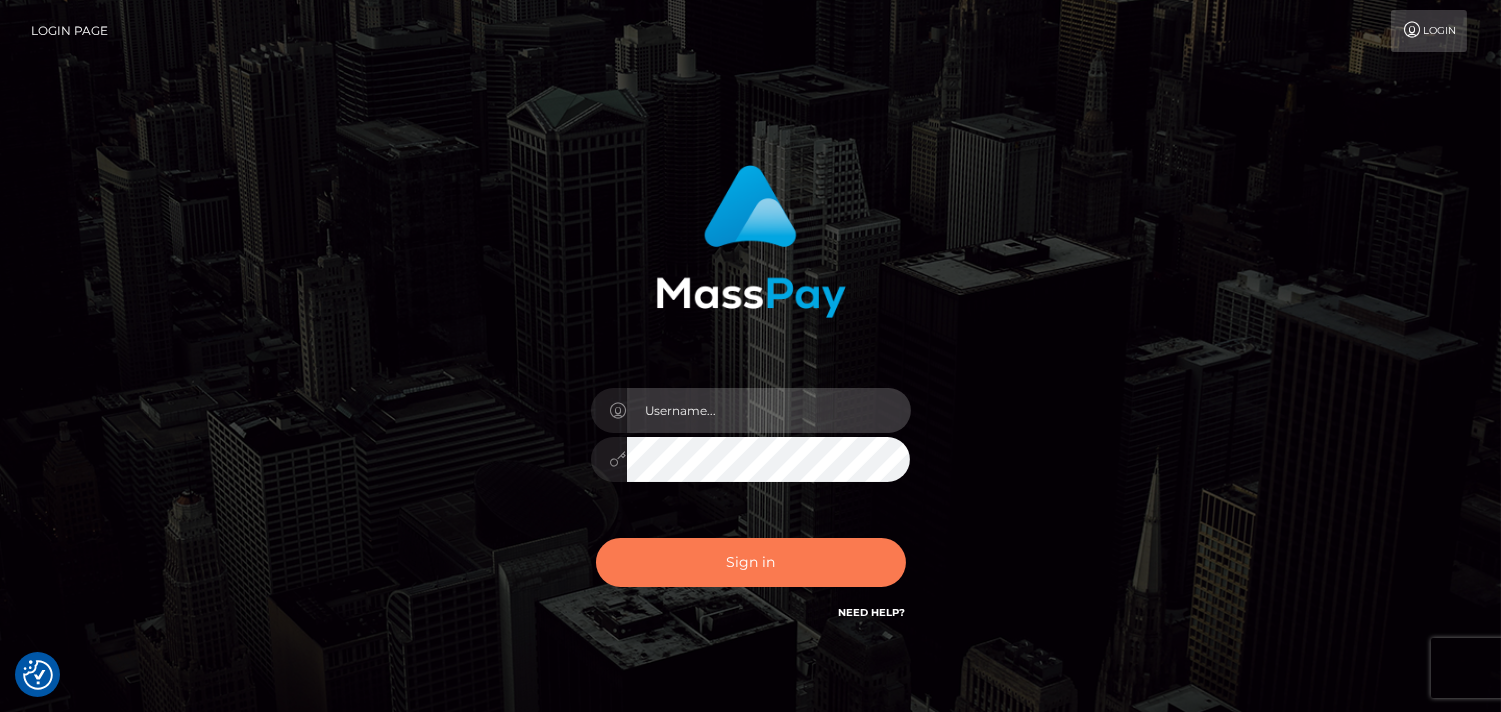 type on "Pk.es" 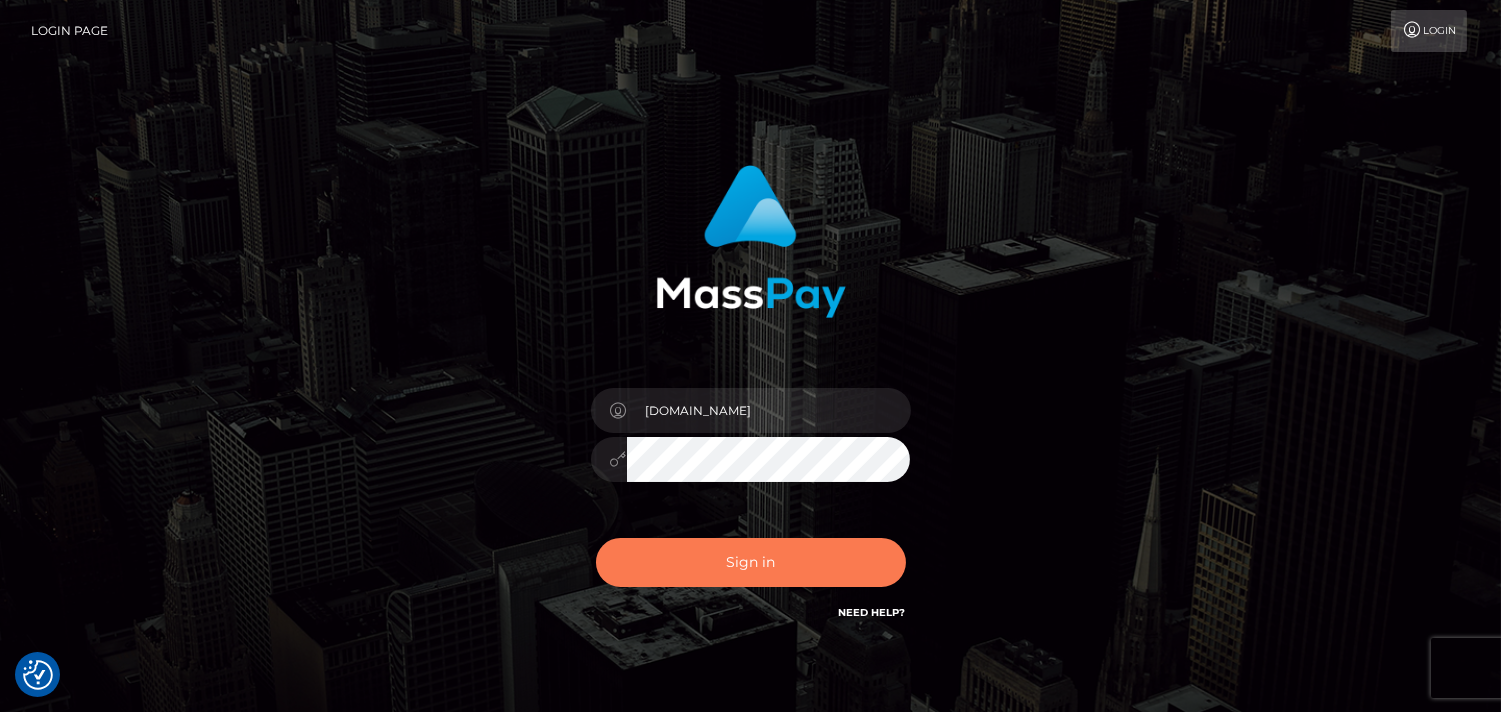 click on "Sign in" at bounding box center (751, 562) 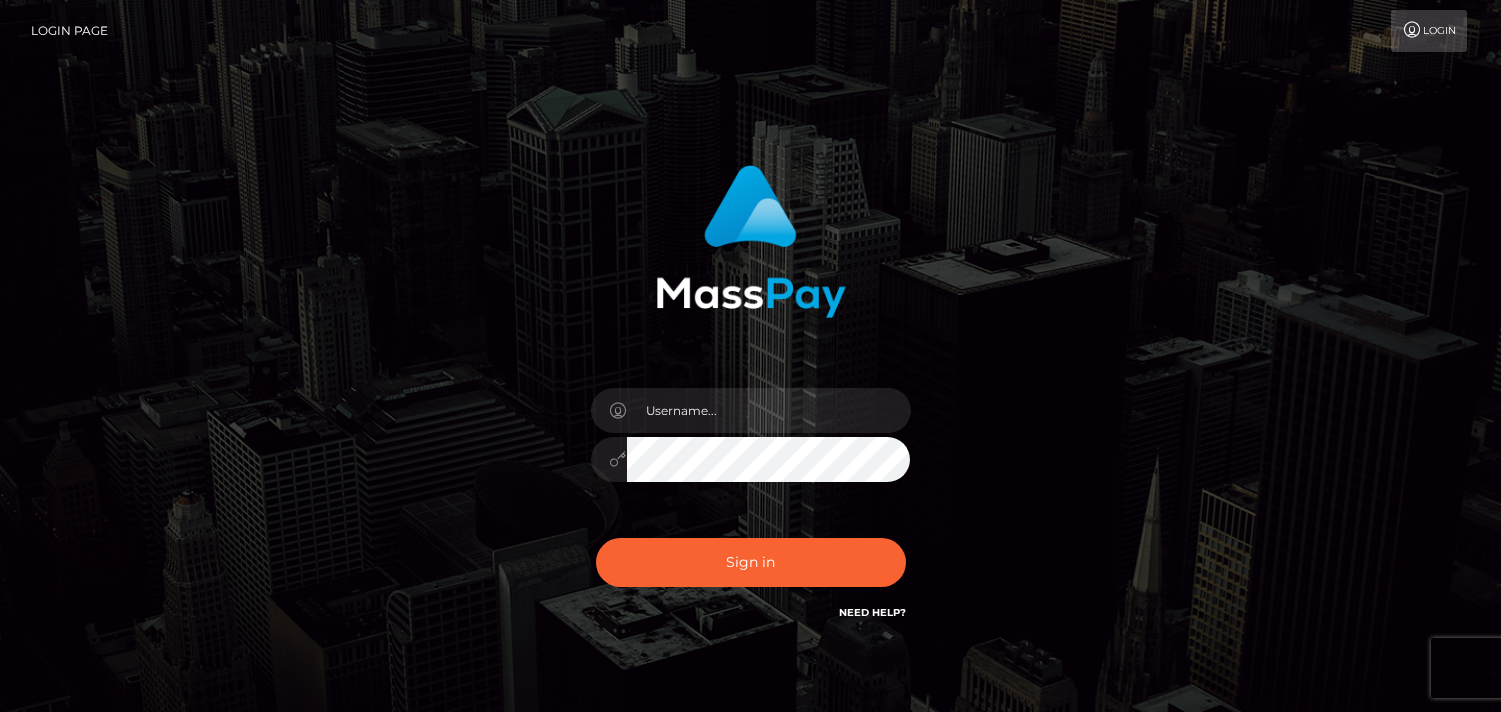 scroll, scrollTop: 0, scrollLeft: 0, axis: both 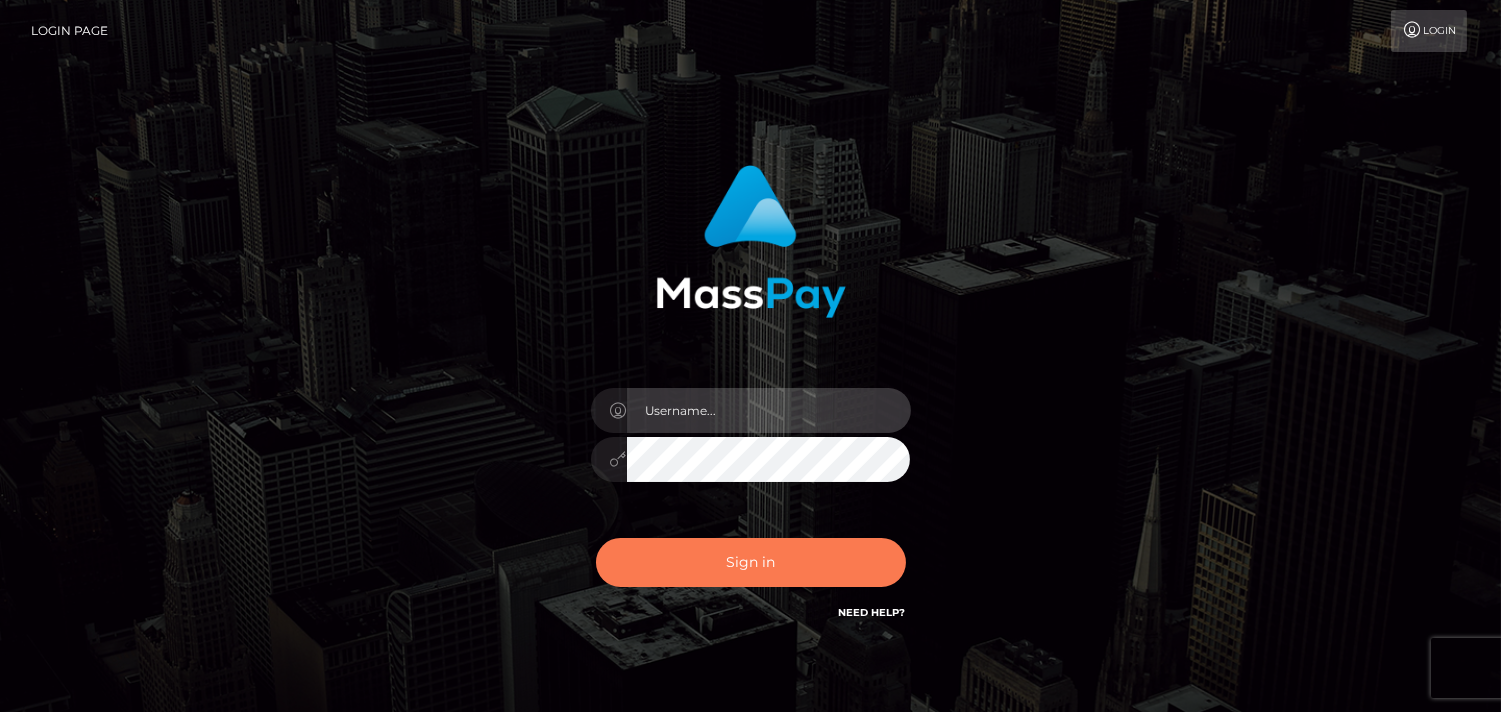 type on "Pk.es" 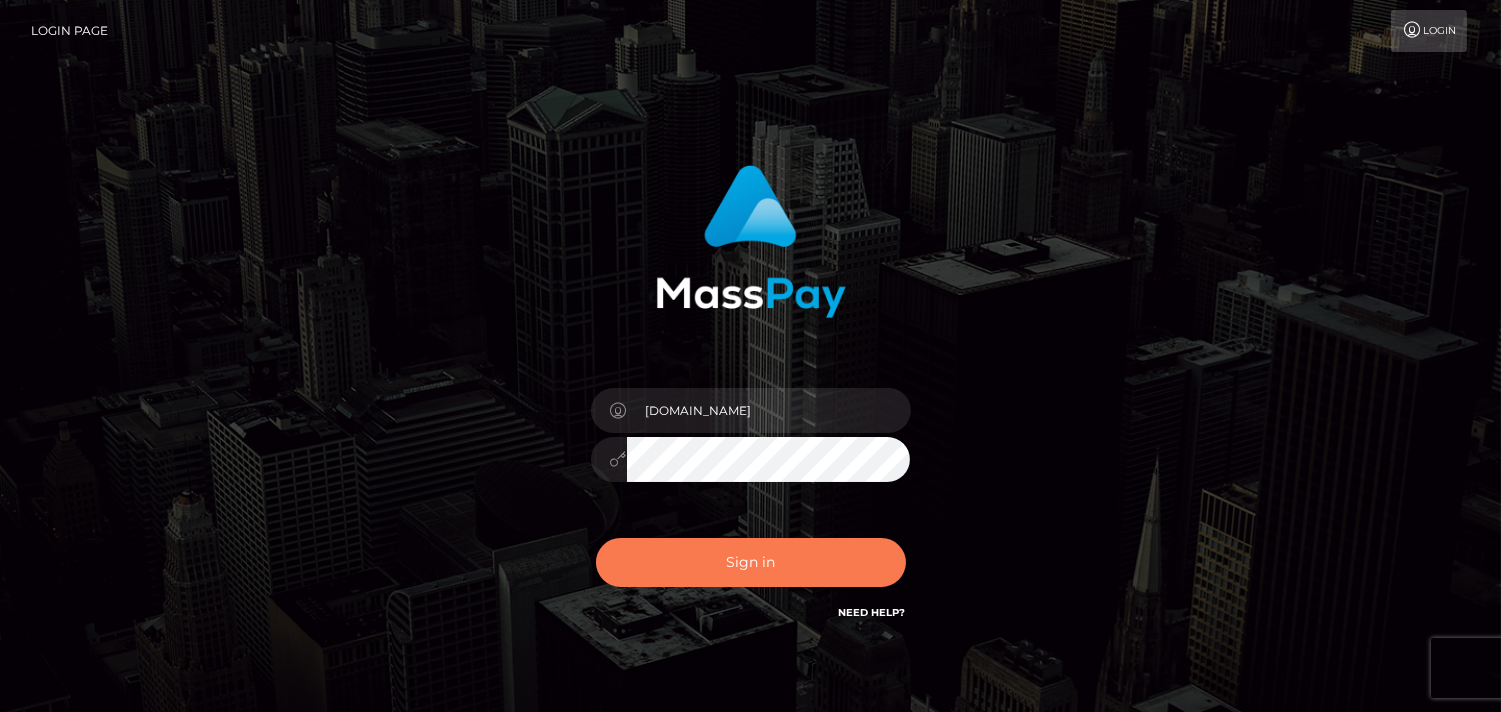 click on "Sign in" at bounding box center [751, 562] 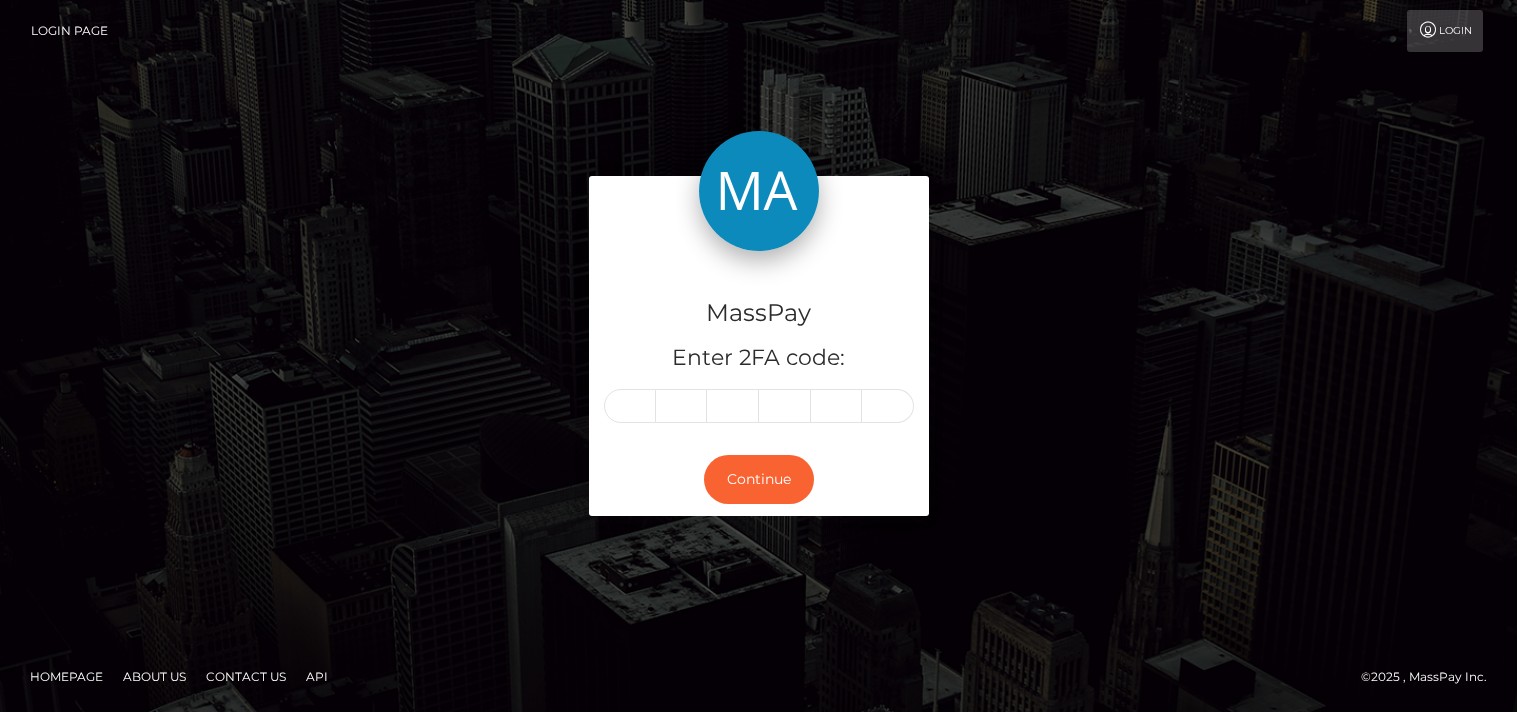 scroll, scrollTop: 0, scrollLeft: 0, axis: both 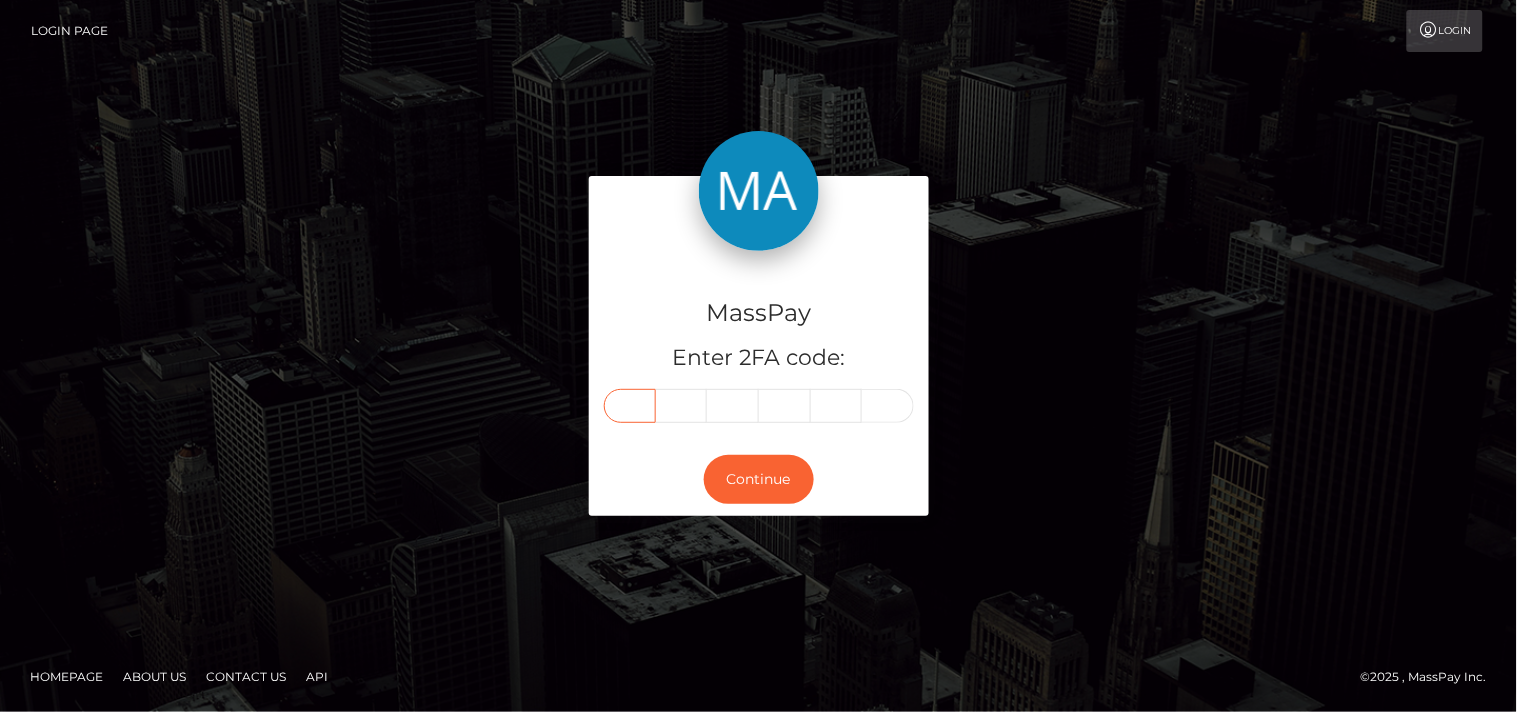 click at bounding box center [630, 406] 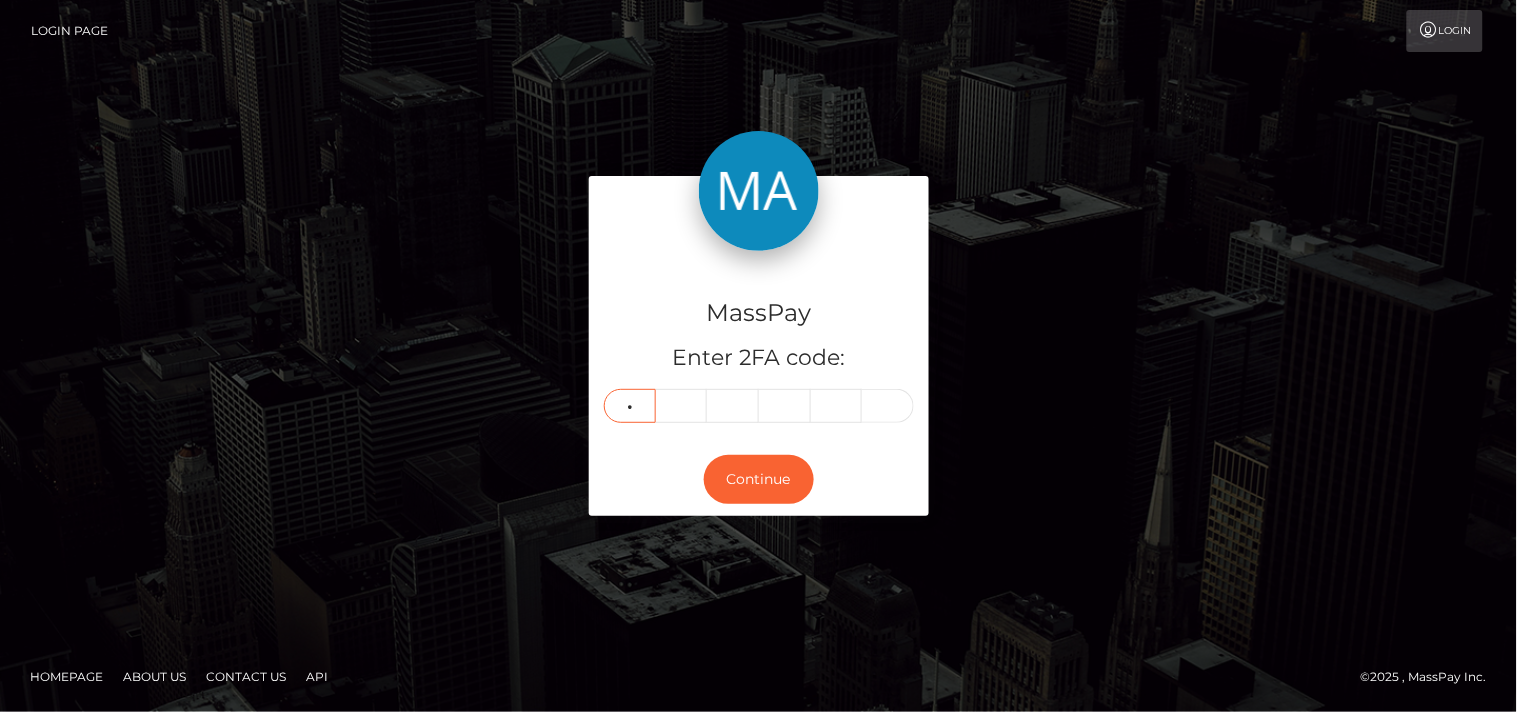 type on "0" 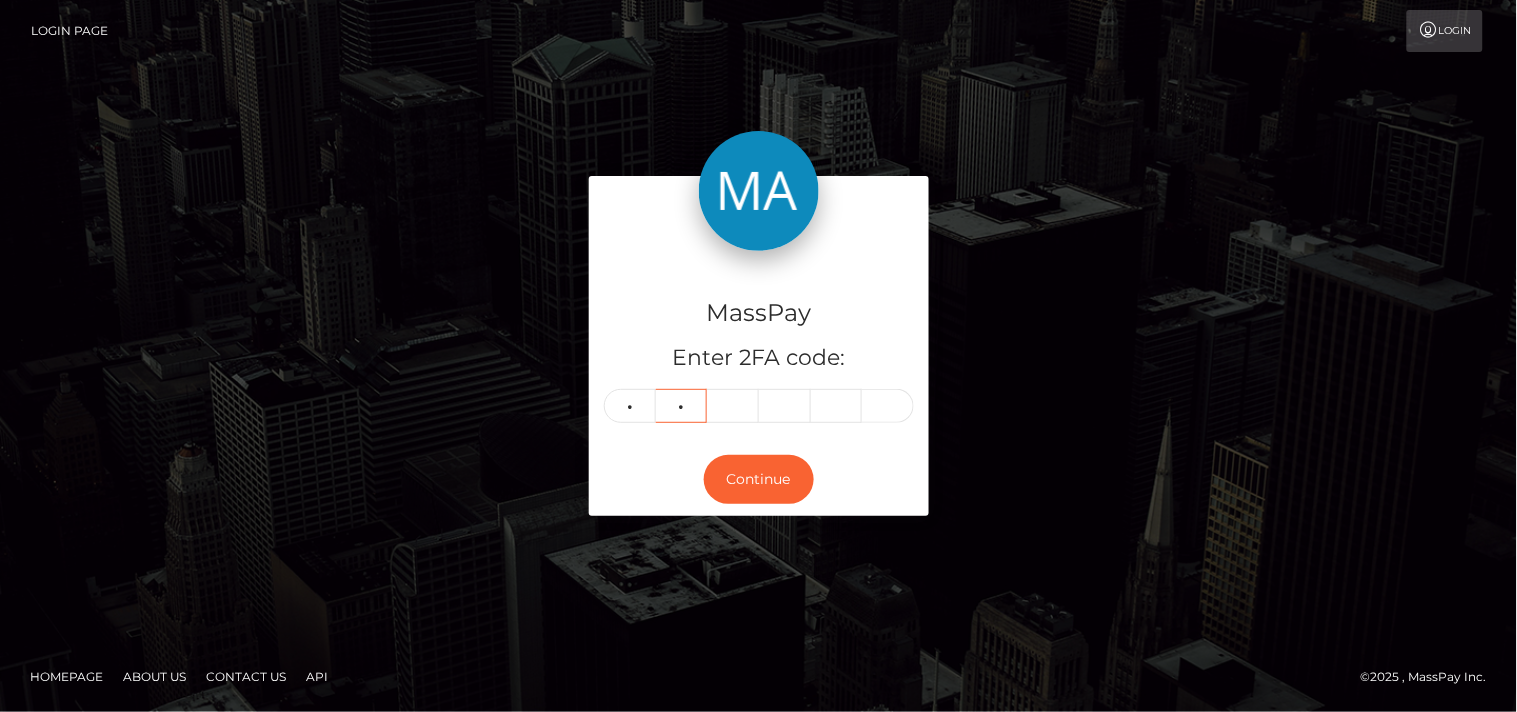 type on "2" 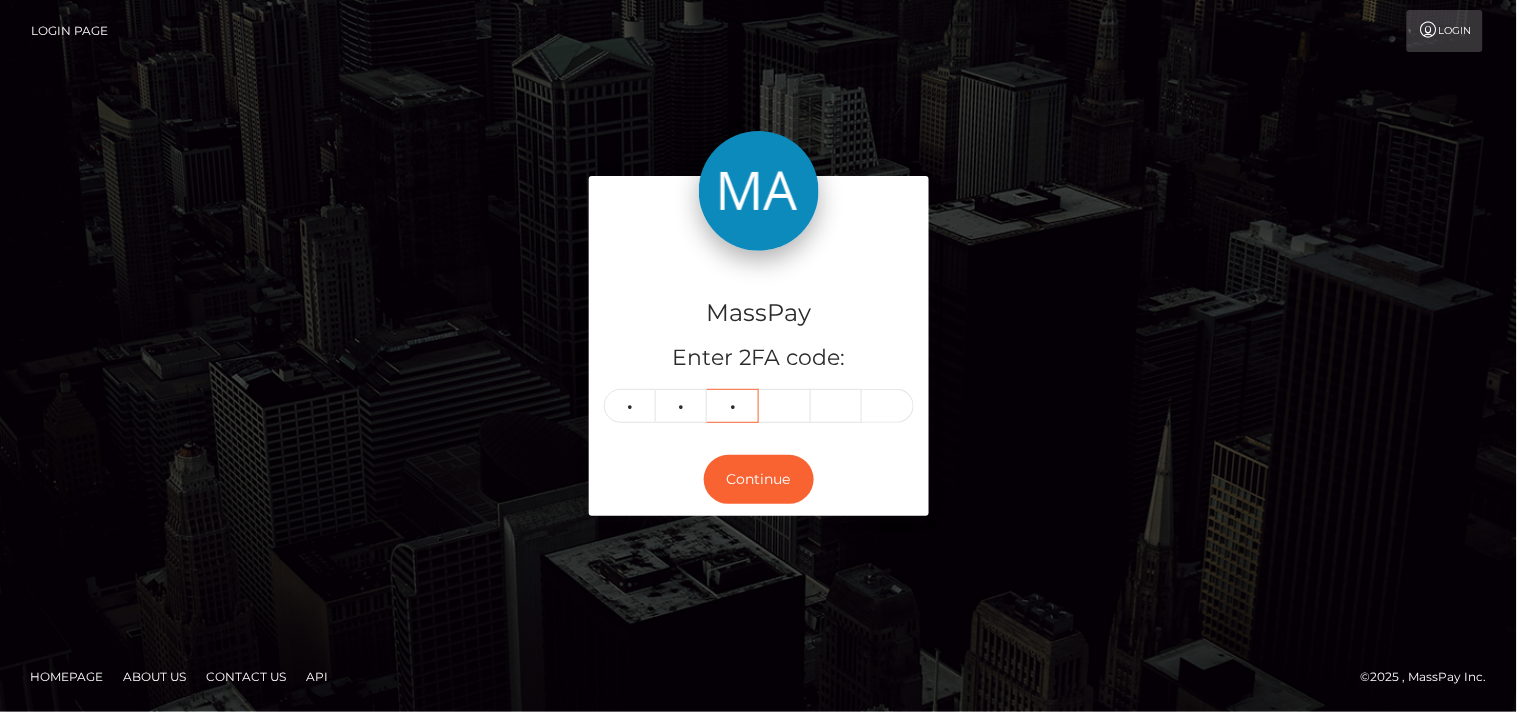 type on "0" 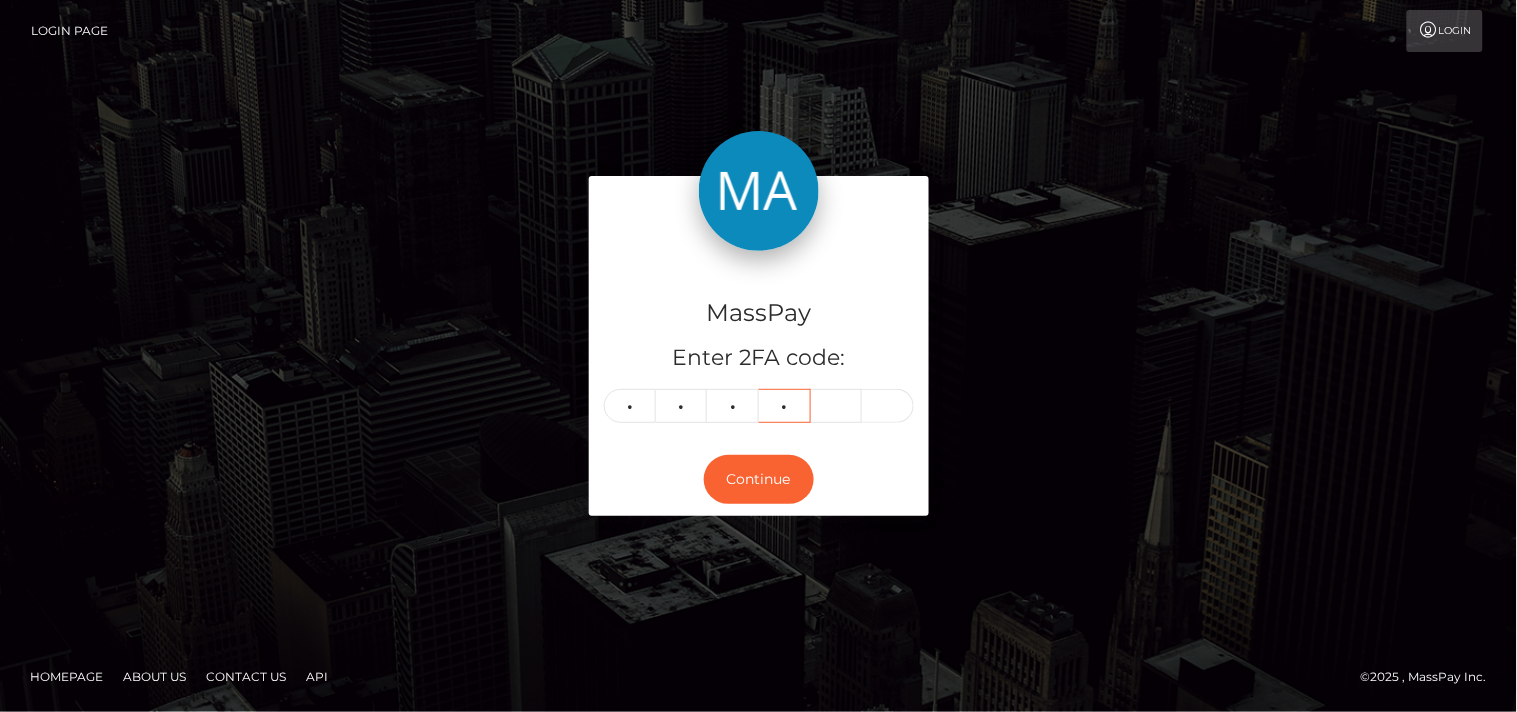 type on "2" 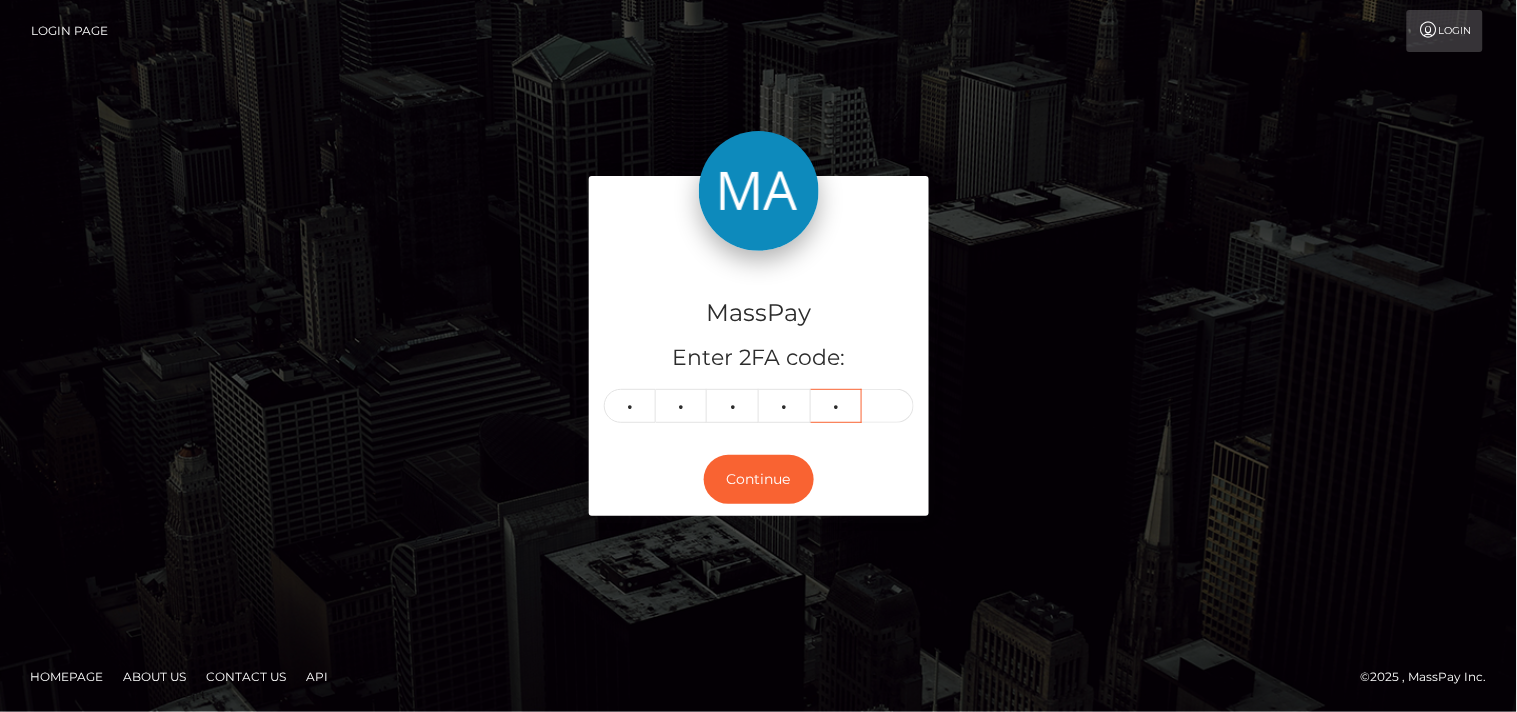 type on "5" 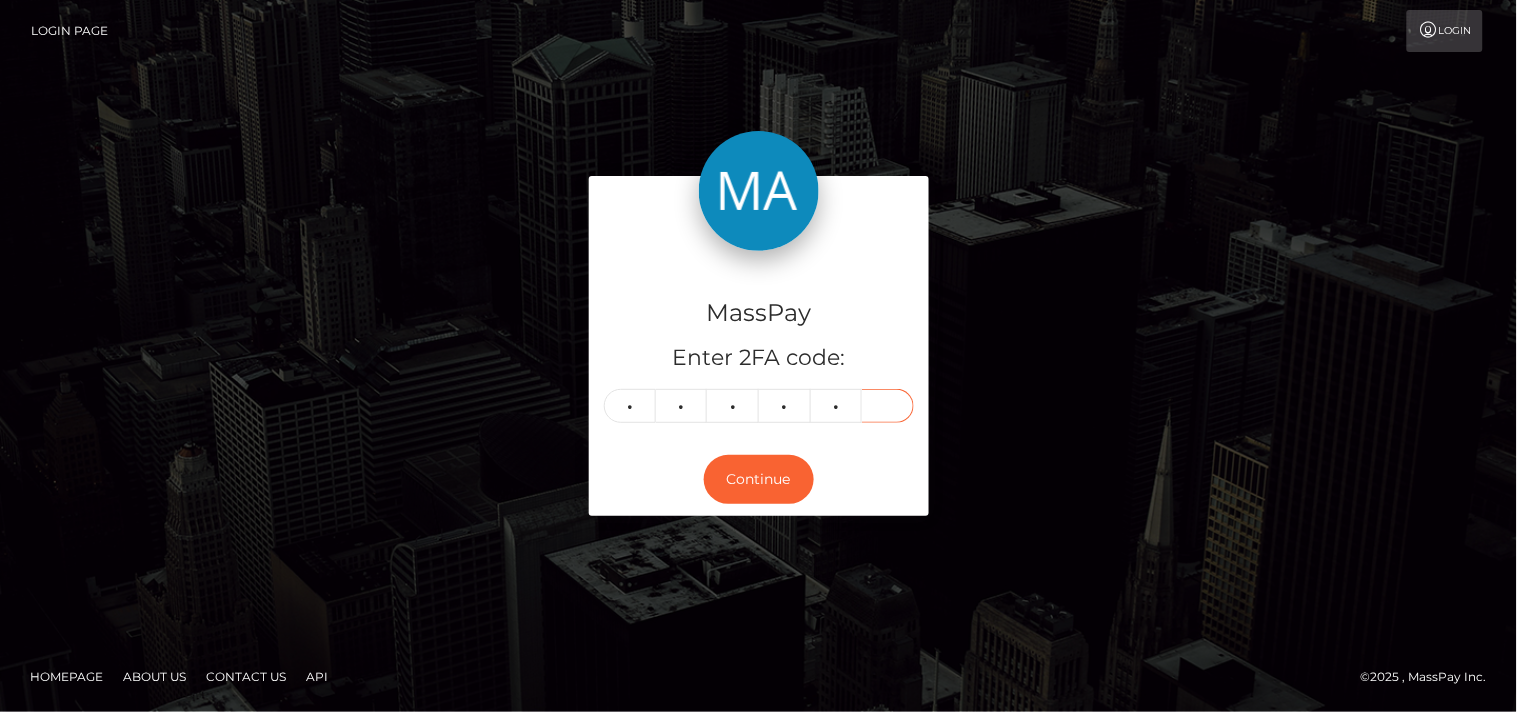 type on "5" 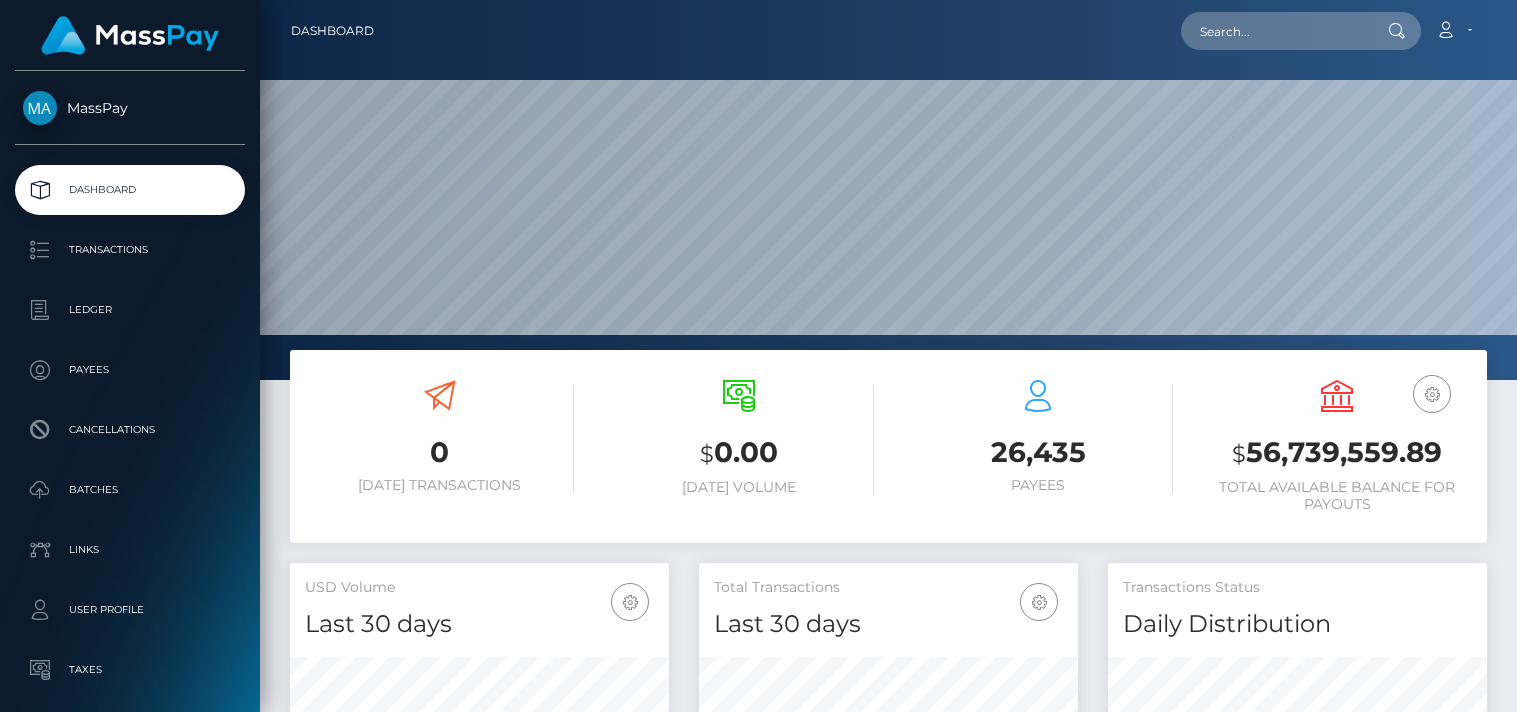 scroll, scrollTop: 0, scrollLeft: 0, axis: both 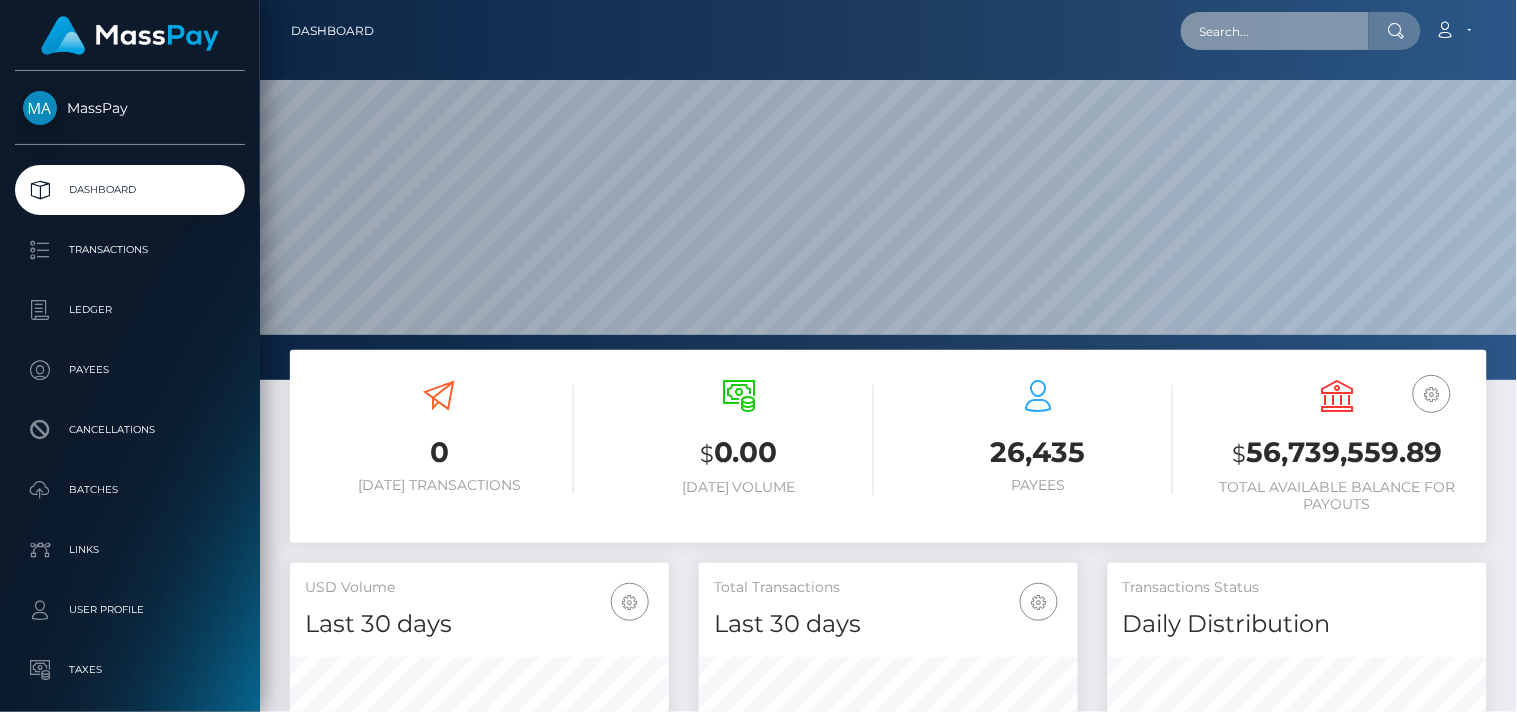 click at bounding box center (1275, 31) 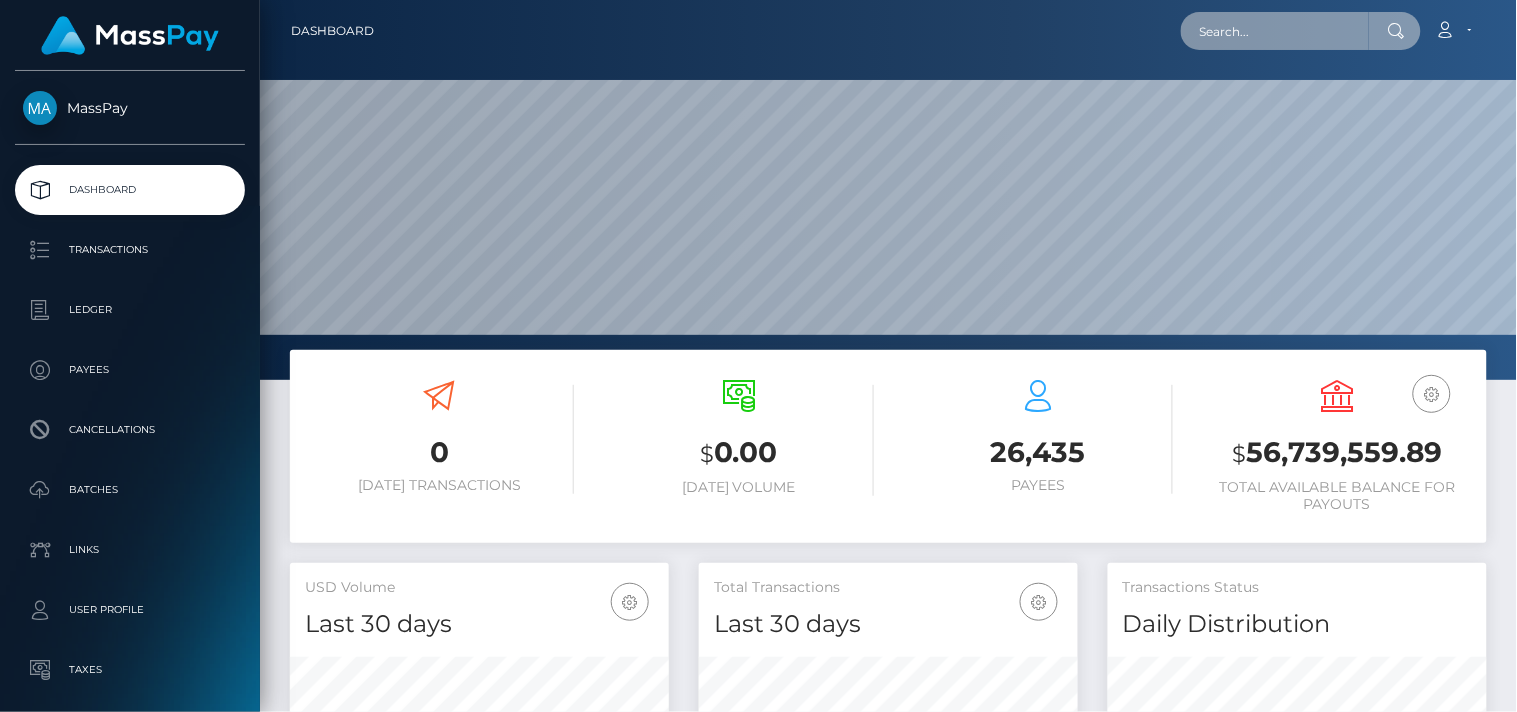 paste on "[EMAIL_ADDRESS][DOMAIN_NAME]" 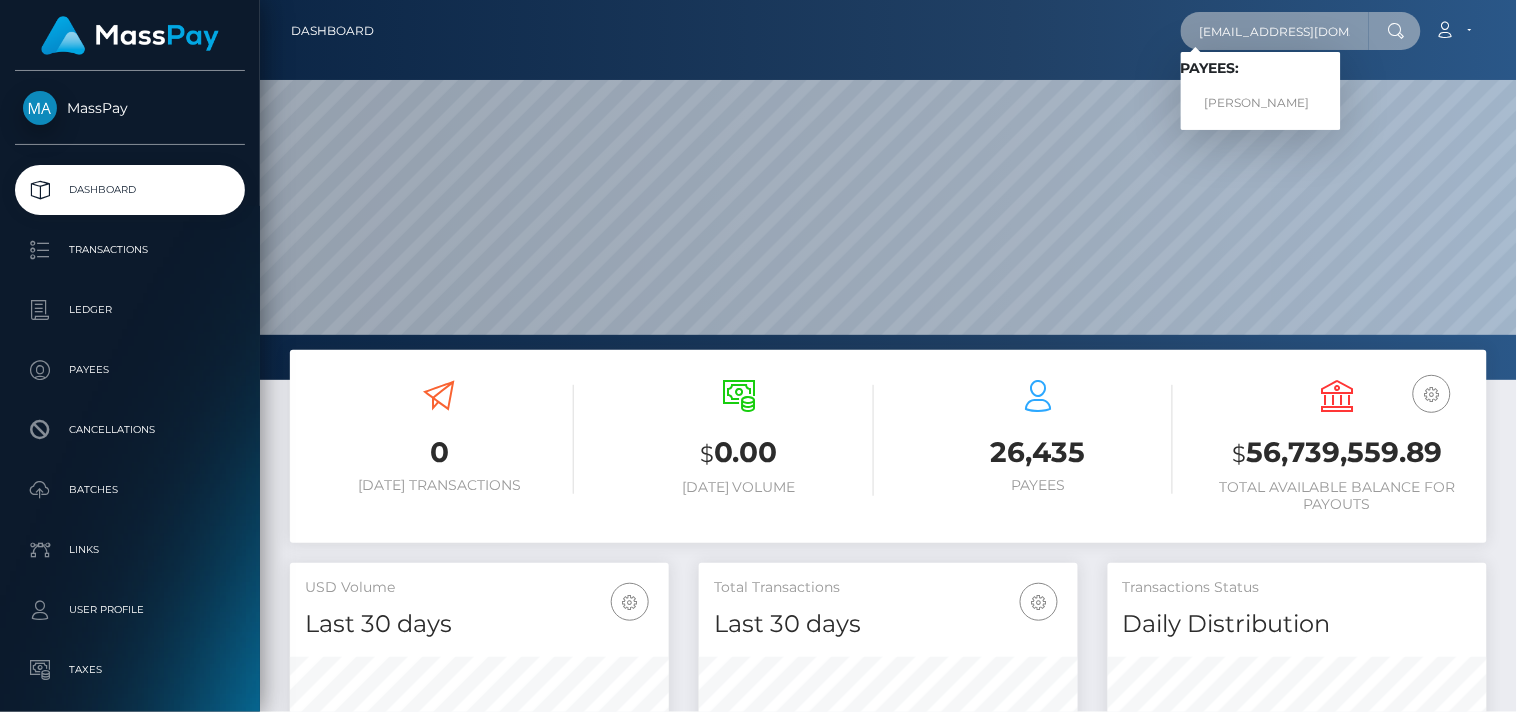 type on "[EMAIL_ADDRESS][DOMAIN_NAME]" 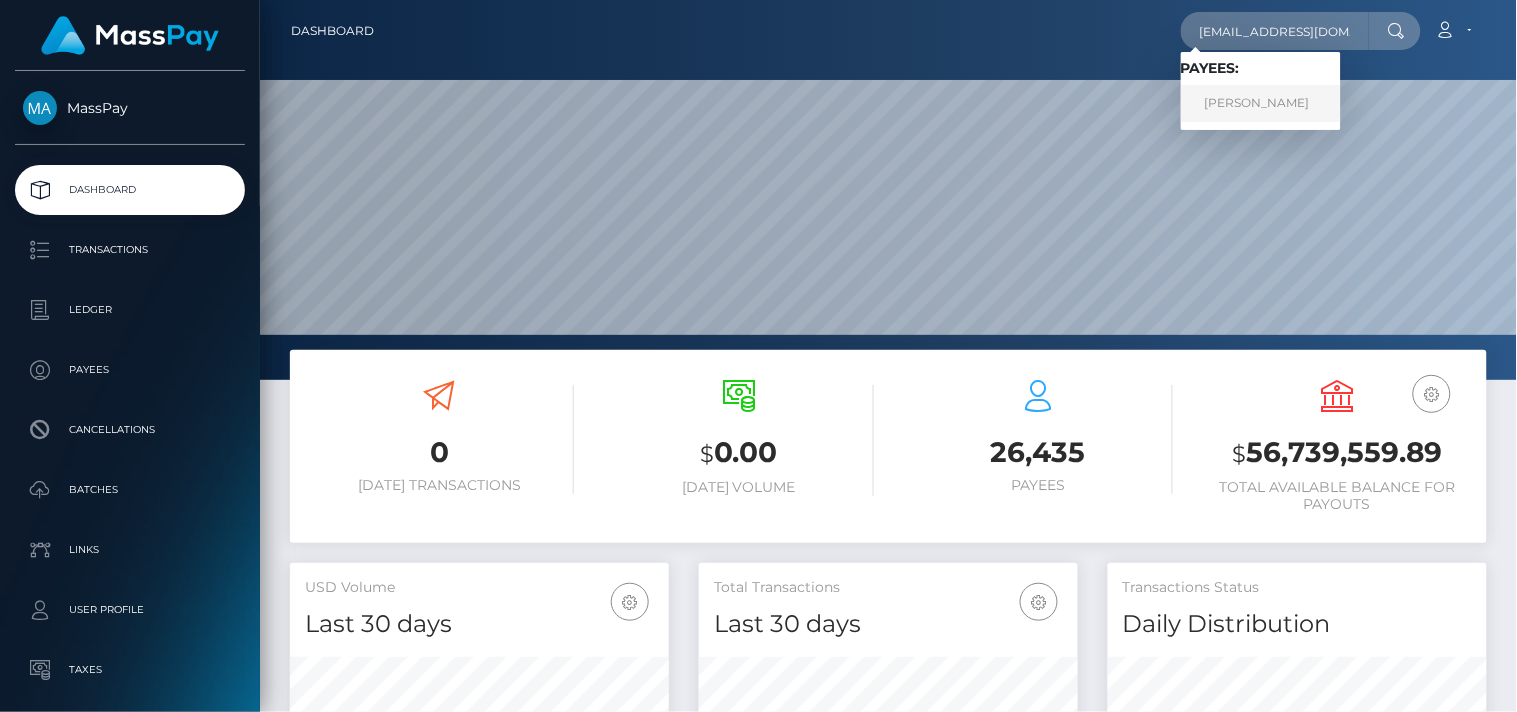 click on "Faith Njeri Maina" at bounding box center (1261, 103) 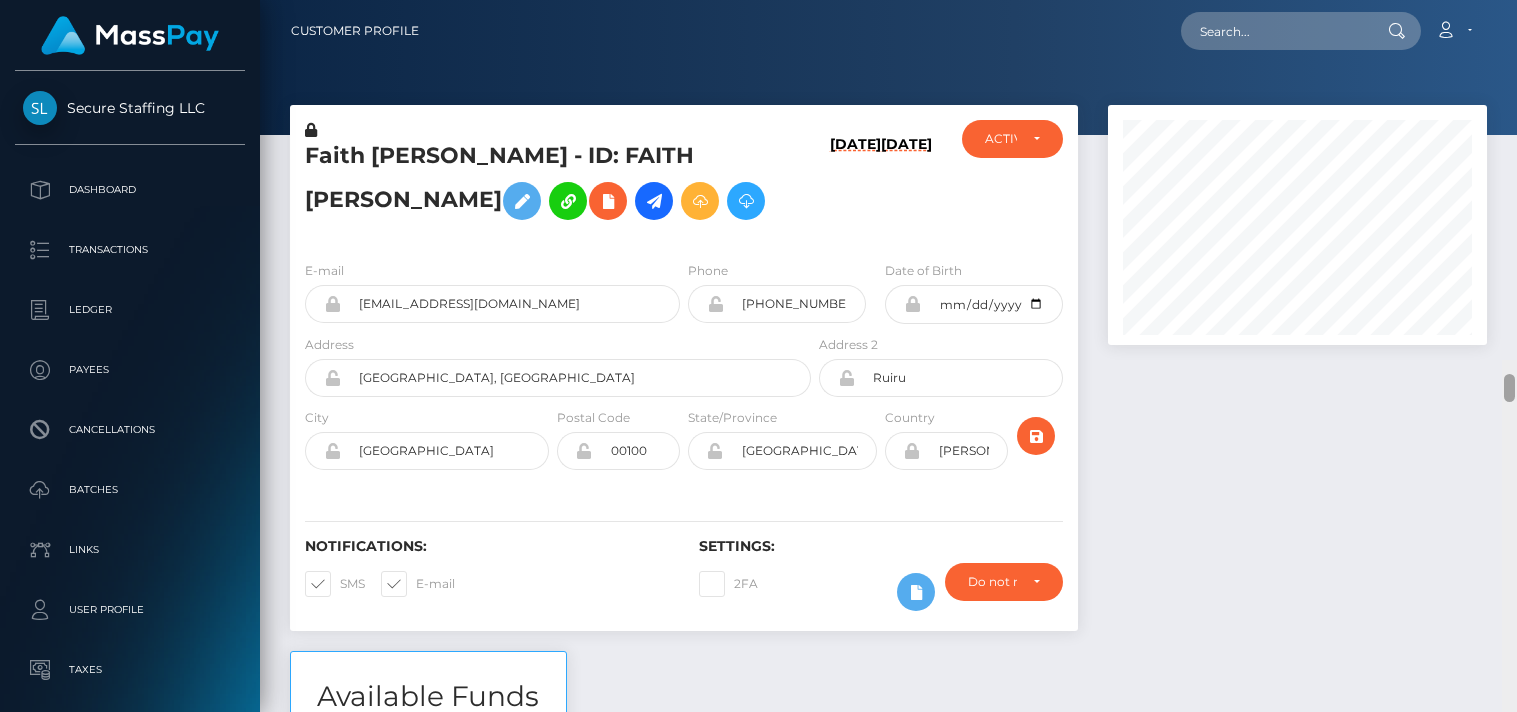 scroll, scrollTop: 0, scrollLeft: 0, axis: both 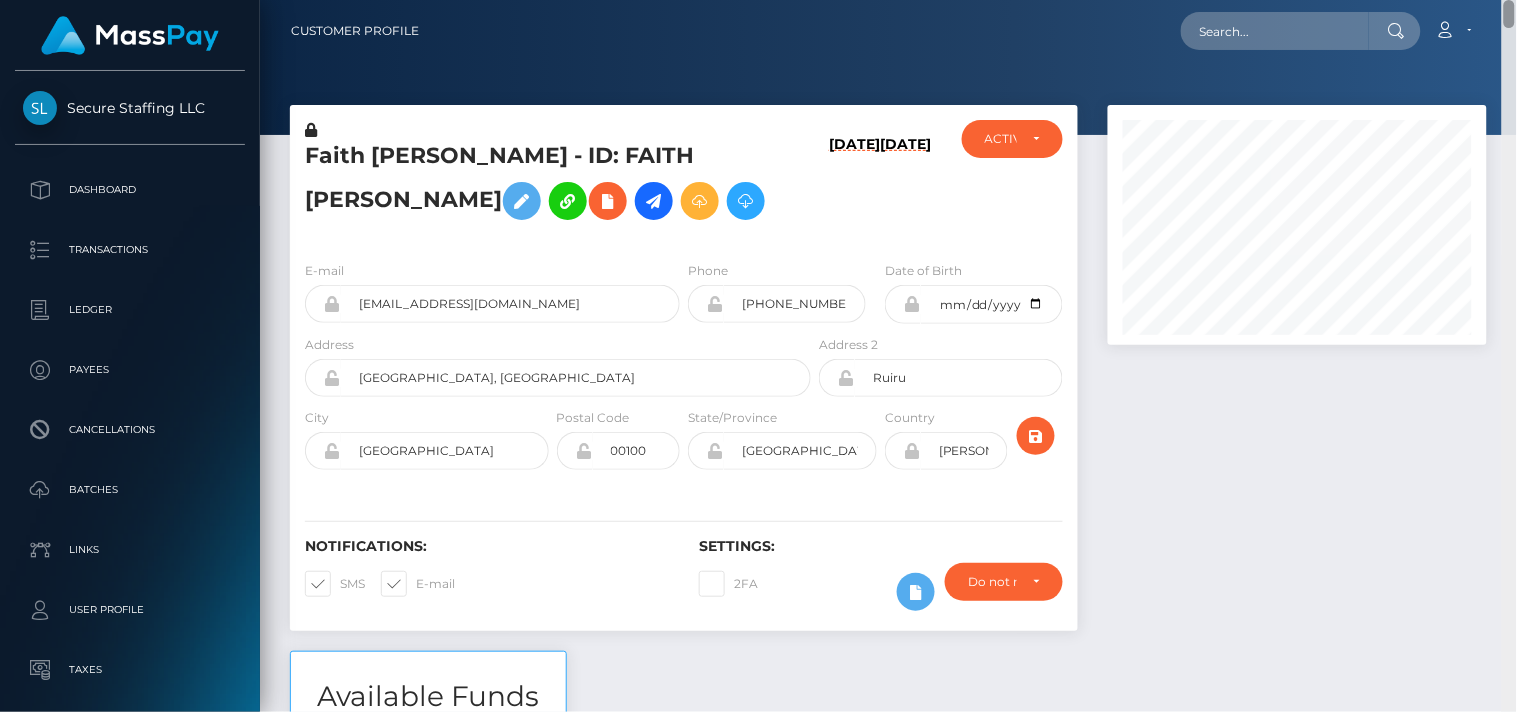 drag, startPoint x: 1508, startPoint y: 27, endPoint x: 1502, endPoint y: 6, distance: 21.84033 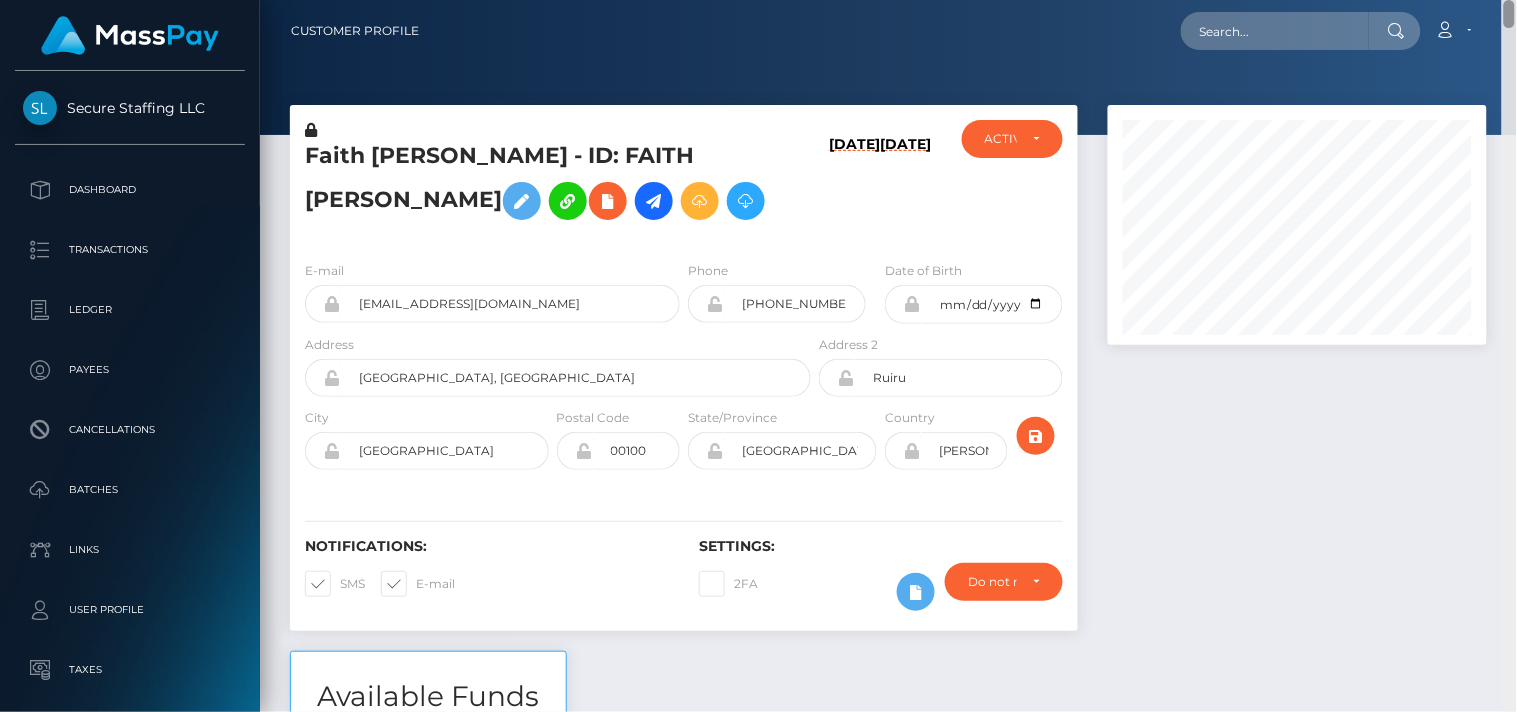 click on "Customer Profile
Loading...
Loading..." at bounding box center (888, 356) 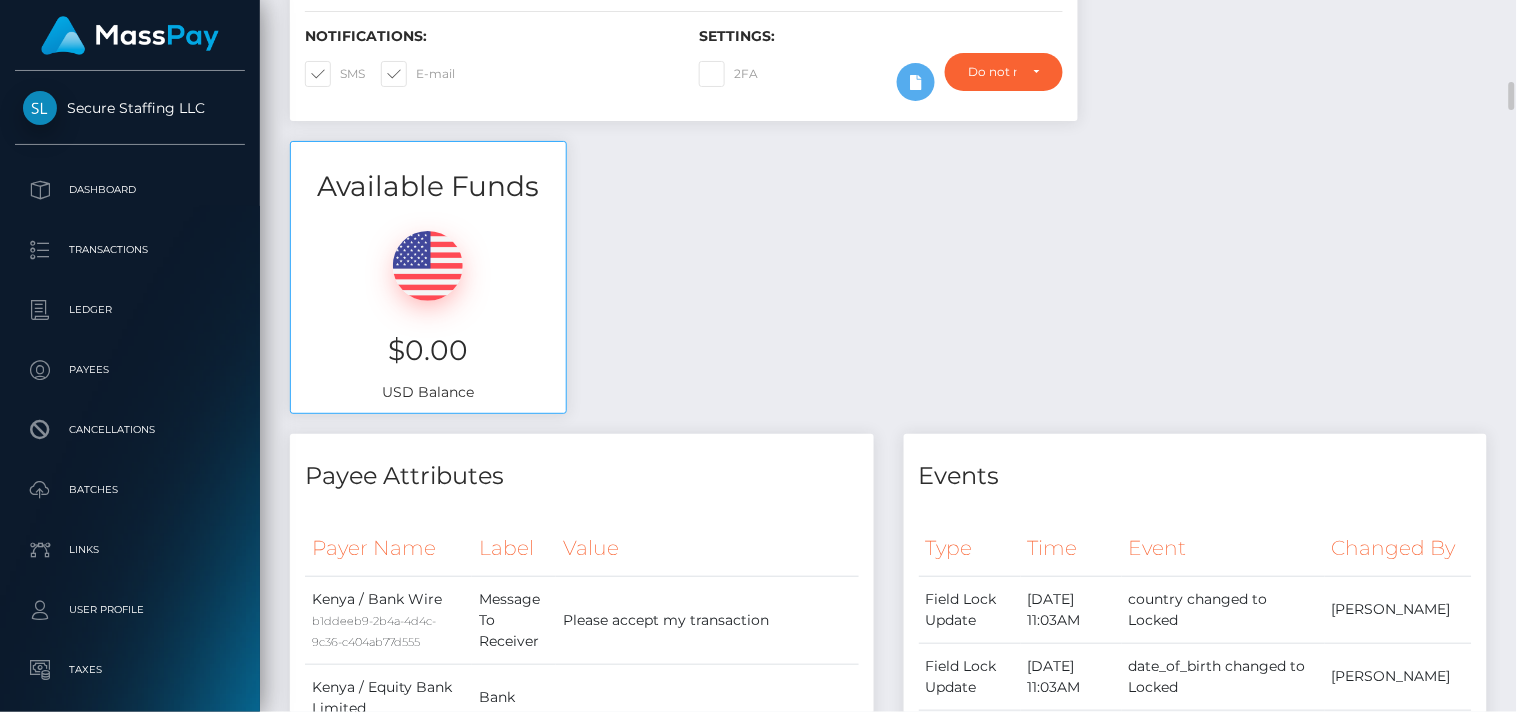 scroll, scrollTop: 630, scrollLeft: 0, axis: vertical 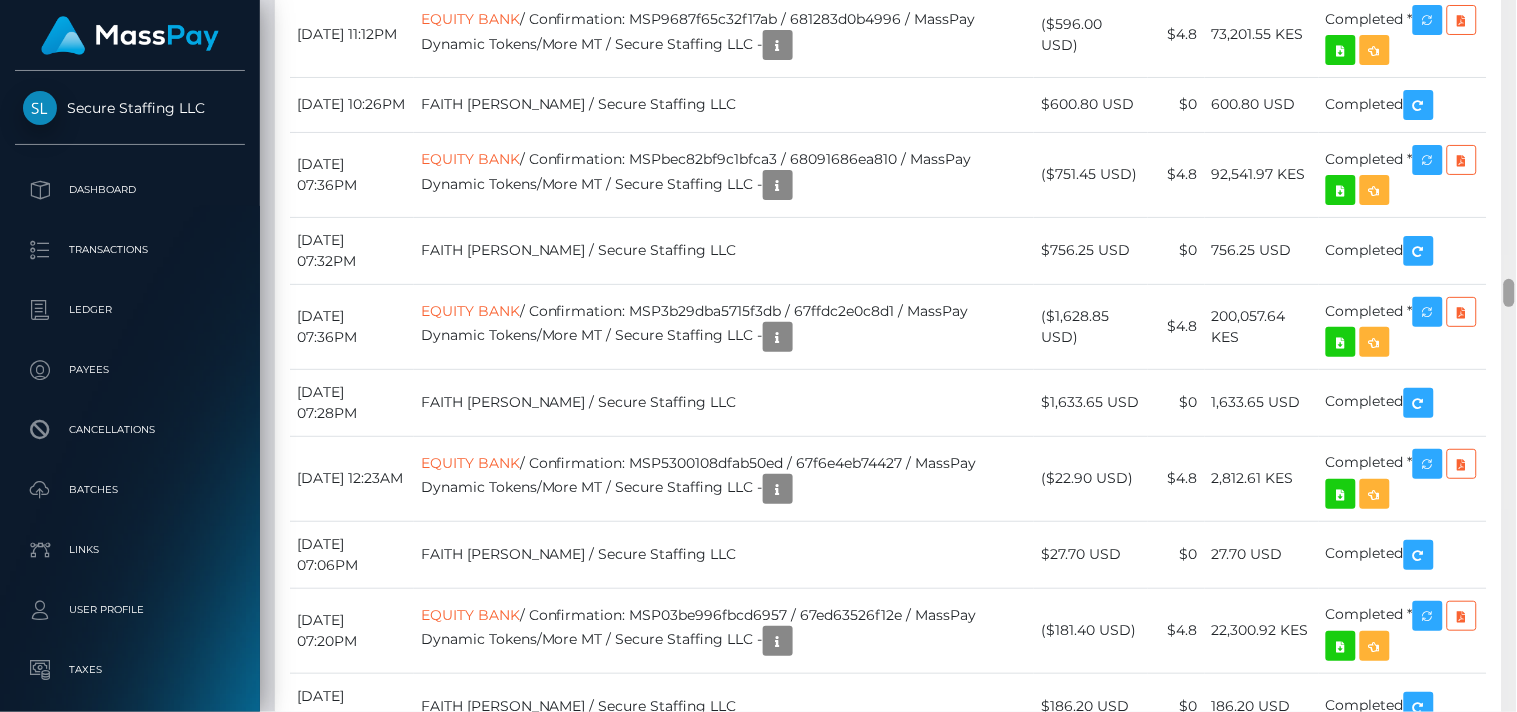 drag, startPoint x: 1508, startPoint y: 38, endPoint x: 1506, endPoint y: 293, distance: 255.00784 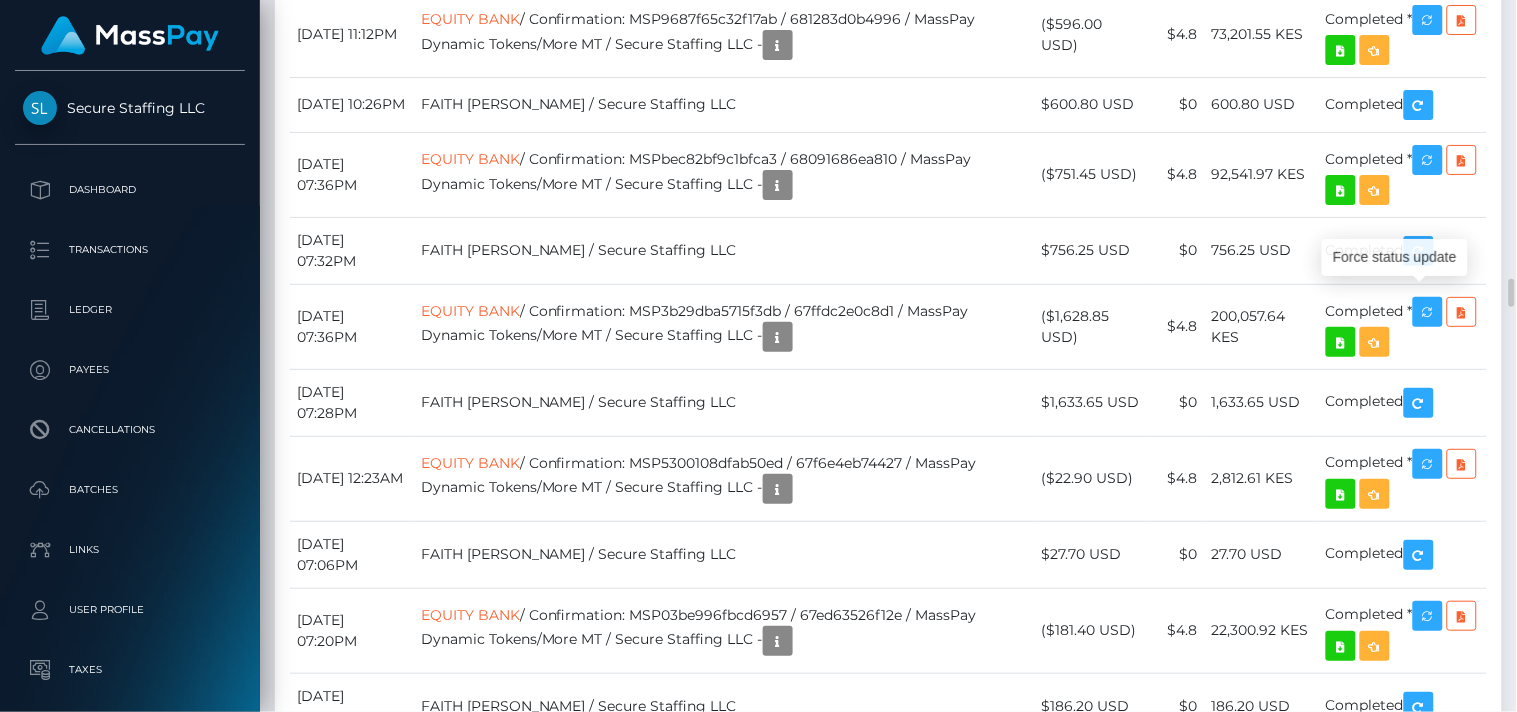 scroll, scrollTop: 240, scrollLeft: 380, axis: both 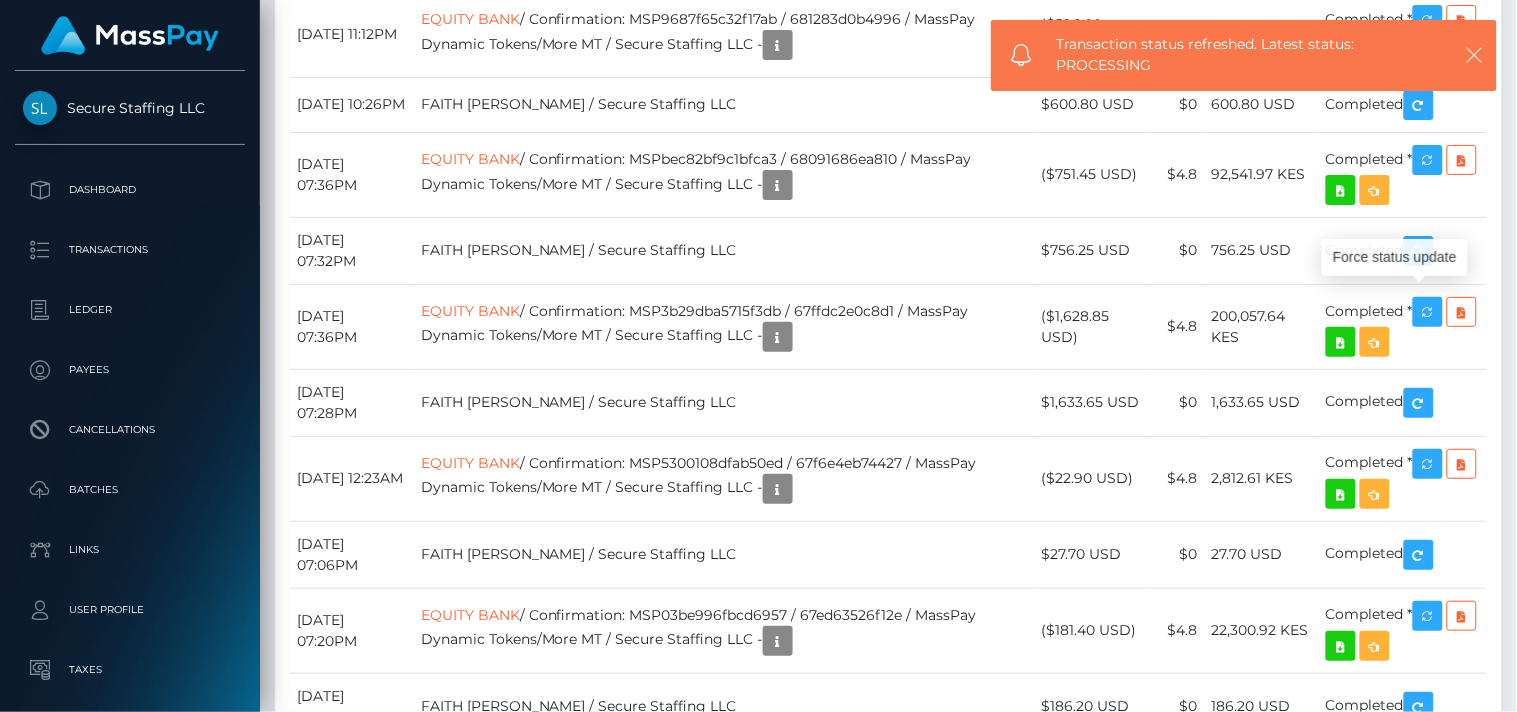 click at bounding box center [1475, 55] 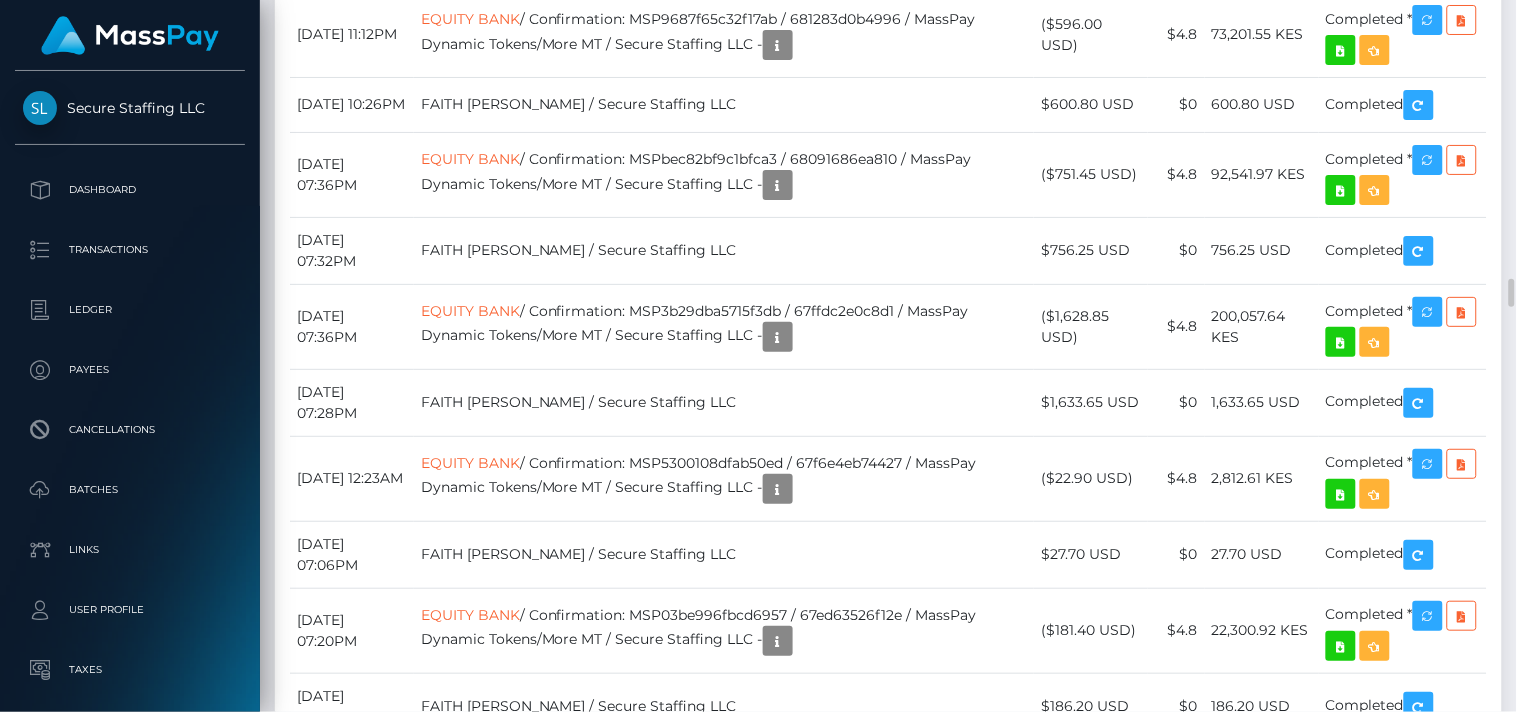 scroll, scrollTop: 240, scrollLeft: 380, axis: both 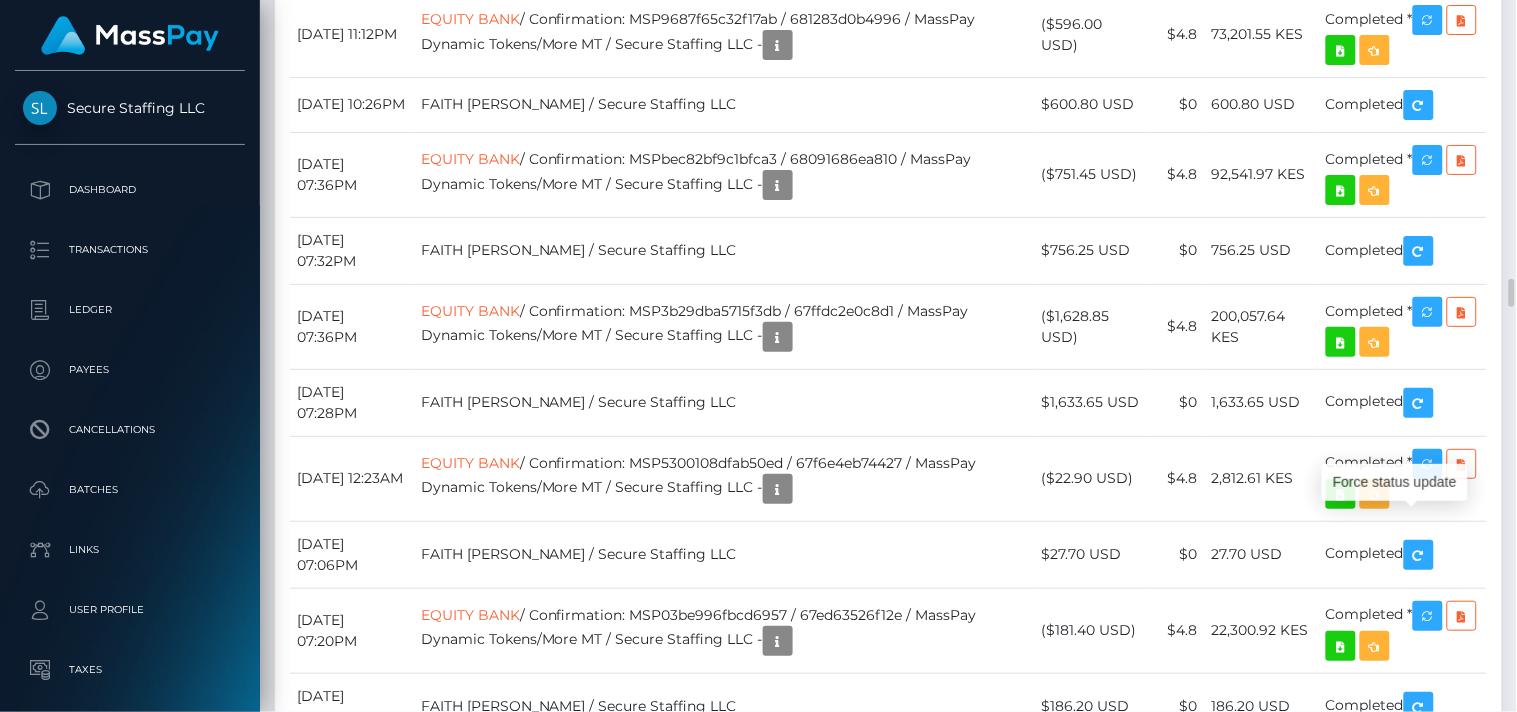 click at bounding box center (1418, -1263) 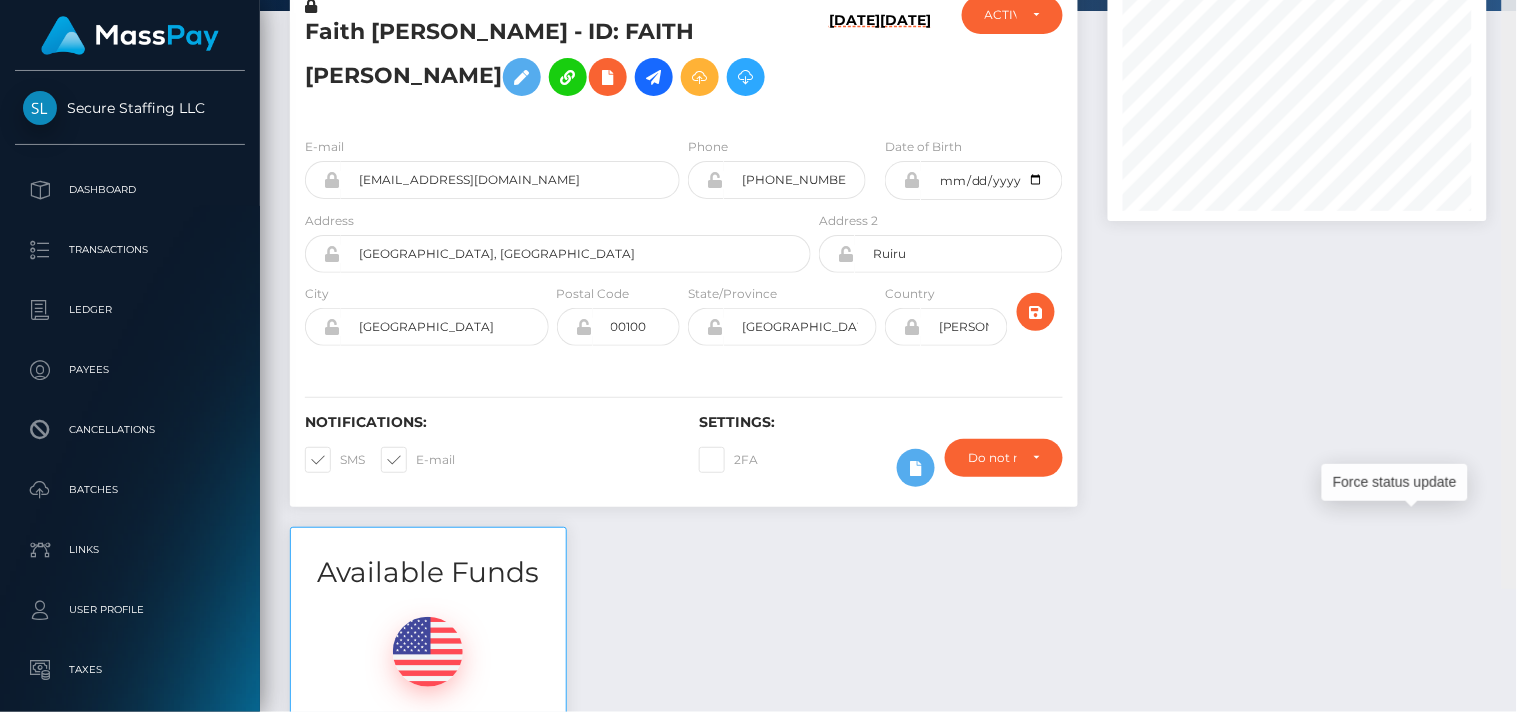 scroll, scrollTop: 0, scrollLeft: 0, axis: both 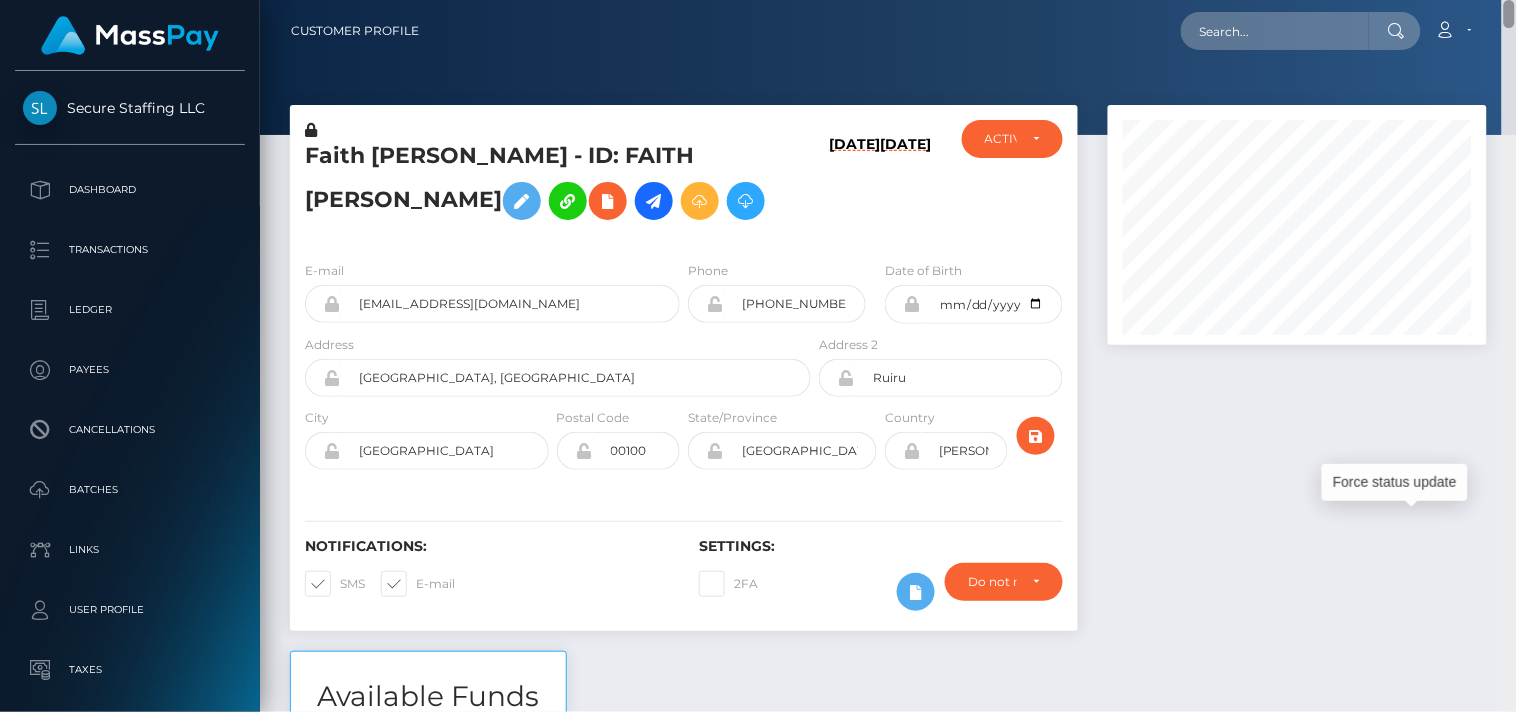 drag, startPoint x: 1512, startPoint y: 296, endPoint x: 1483, endPoint y: -19, distance: 316.3321 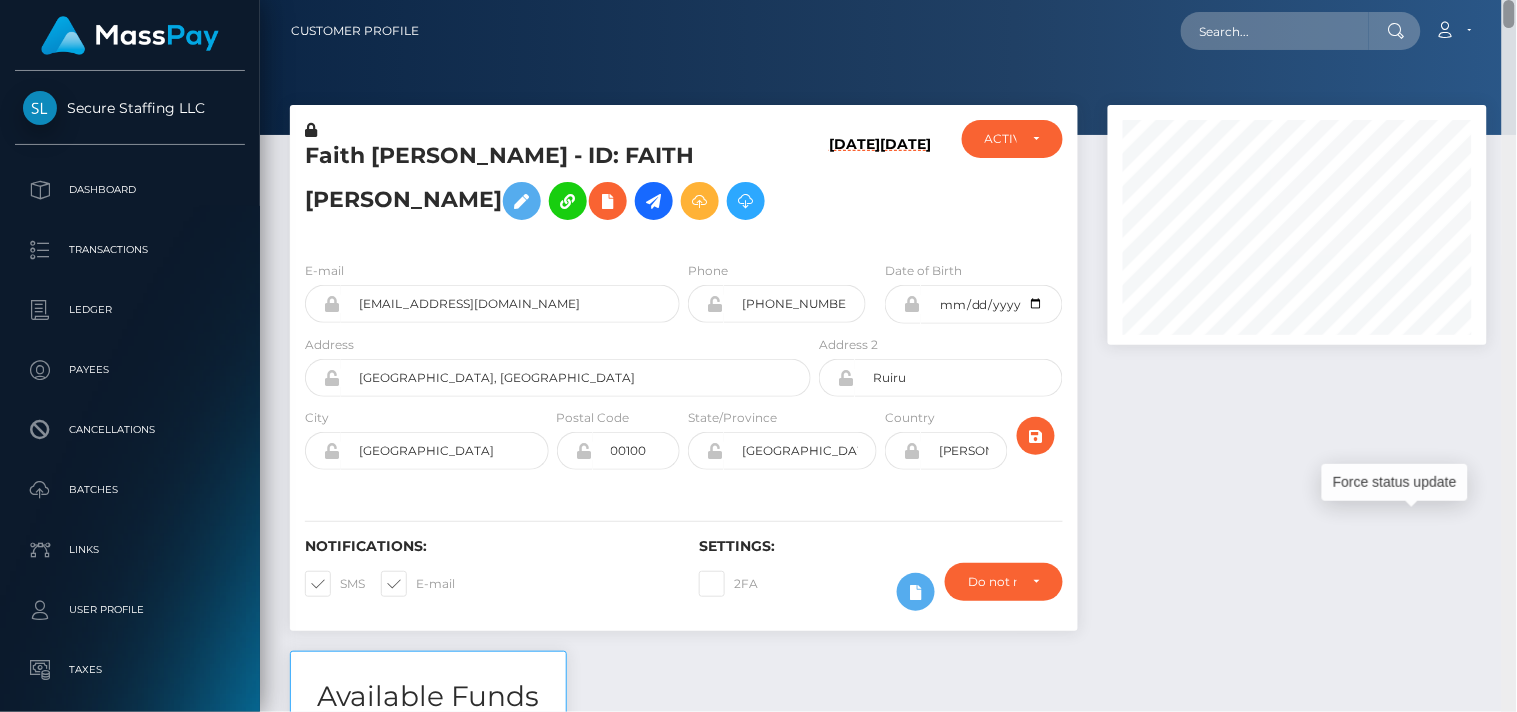click on "Secure Staffing LLC
Dashboard
Transactions
Ledger
Payees
Batches" at bounding box center [758, 356] 